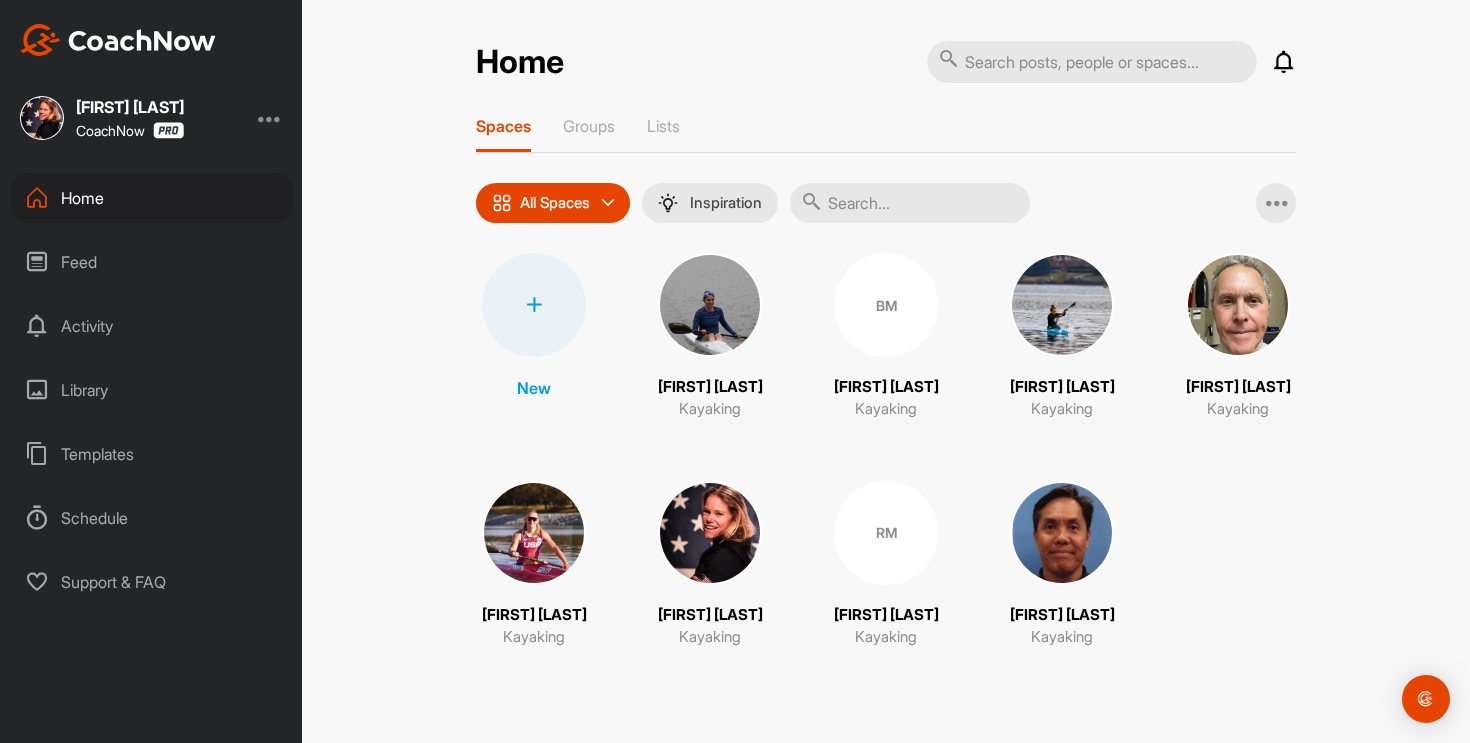 scroll, scrollTop: 0, scrollLeft: 0, axis: both 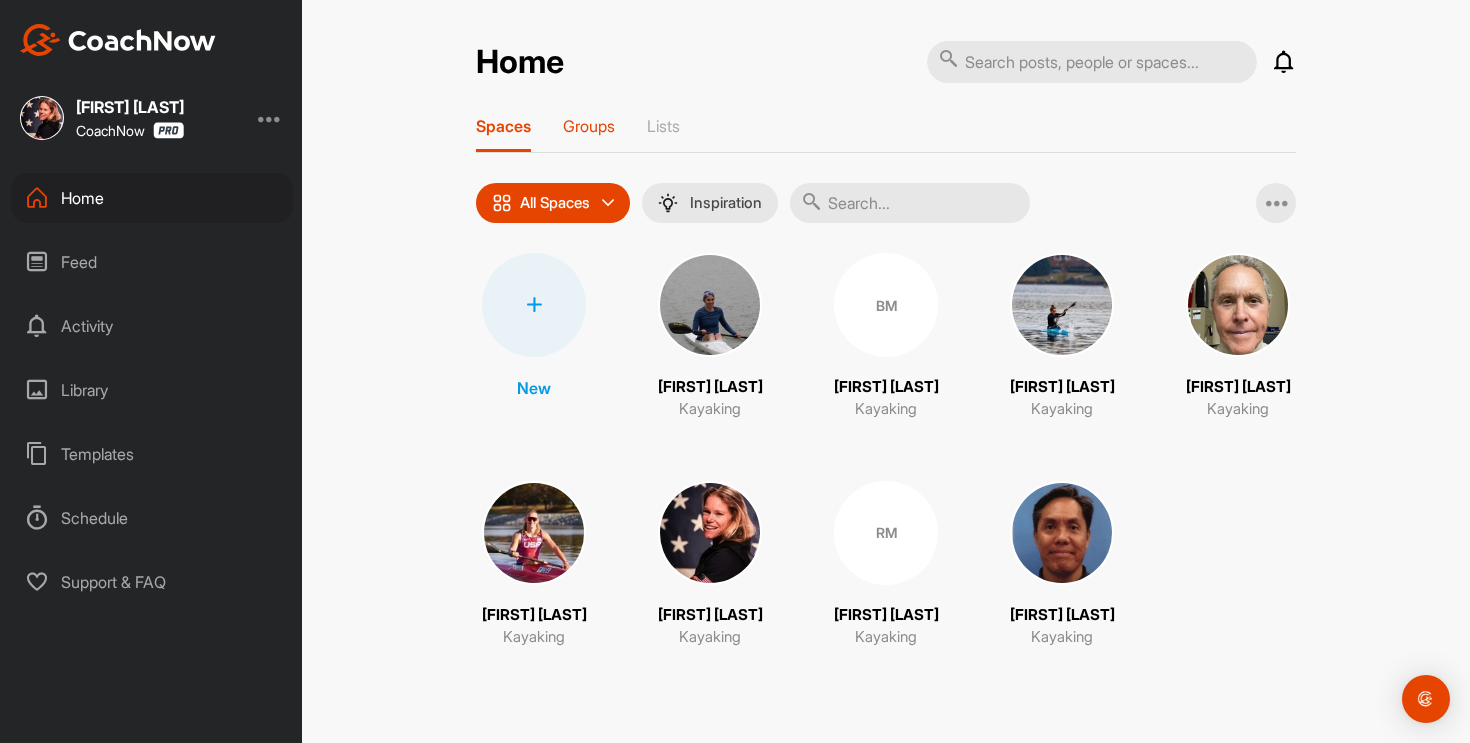 click on "Groups" at bounding box center [589, 126] 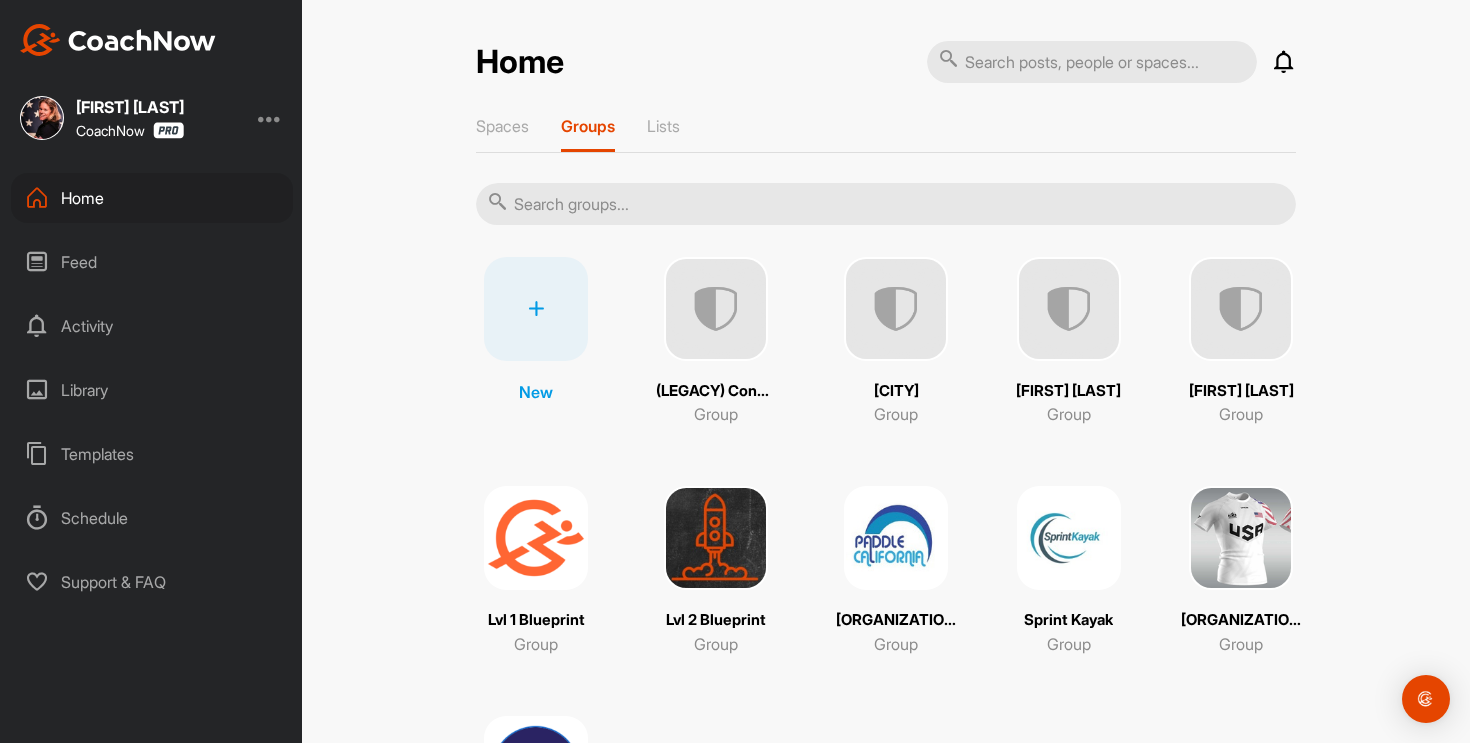 click at bounding box center [1241, 538] 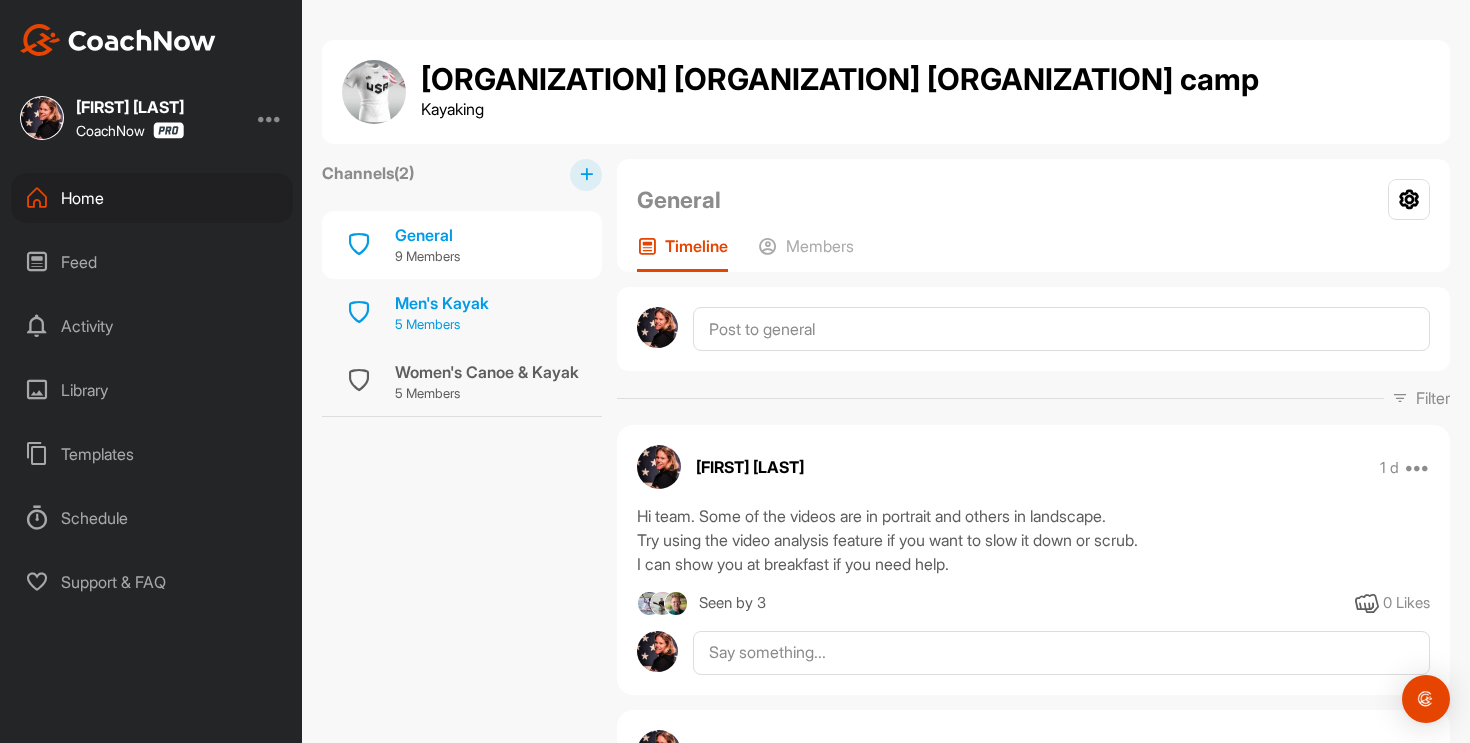 click on "5 Members" at bounding box center (442, 325) 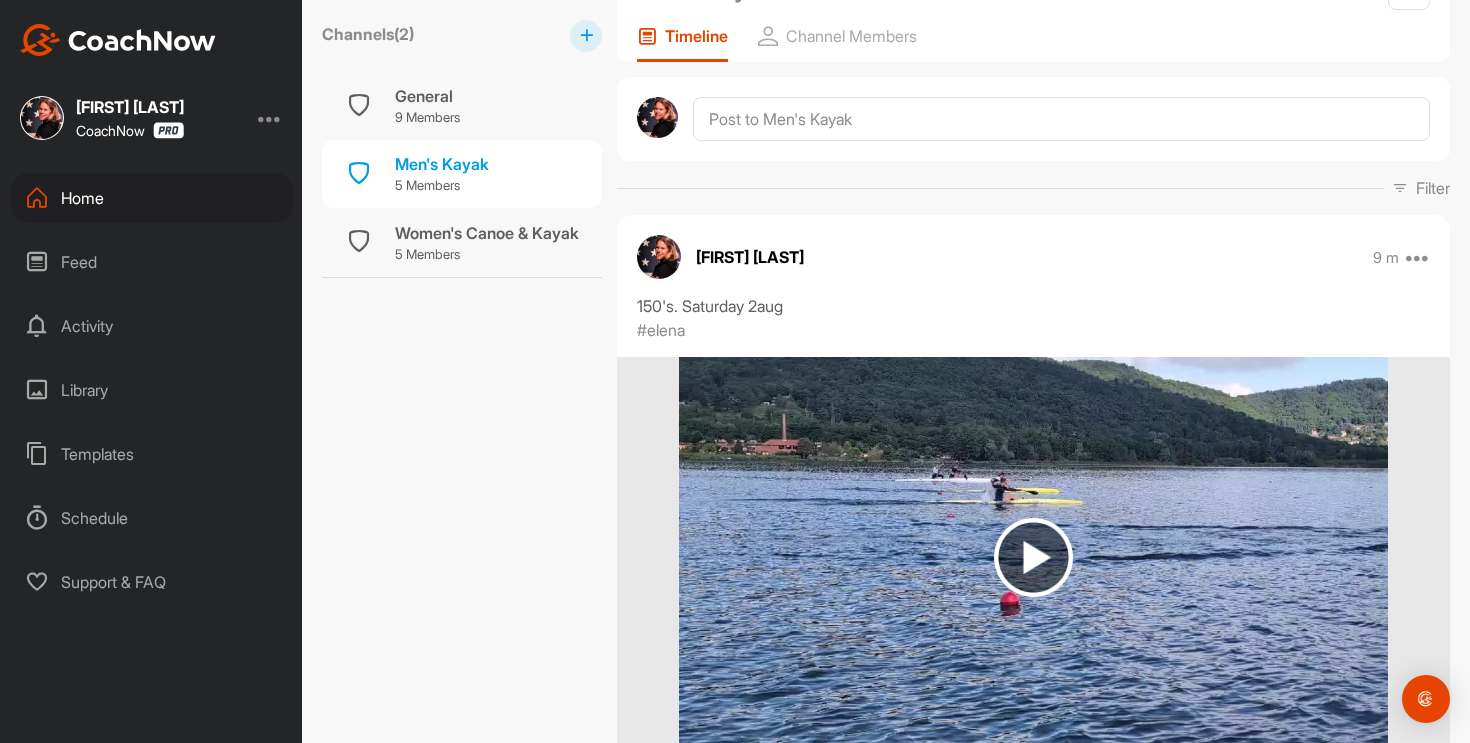 scroll, scrollTop: 211, scrollLeft: 0, axis: vertical 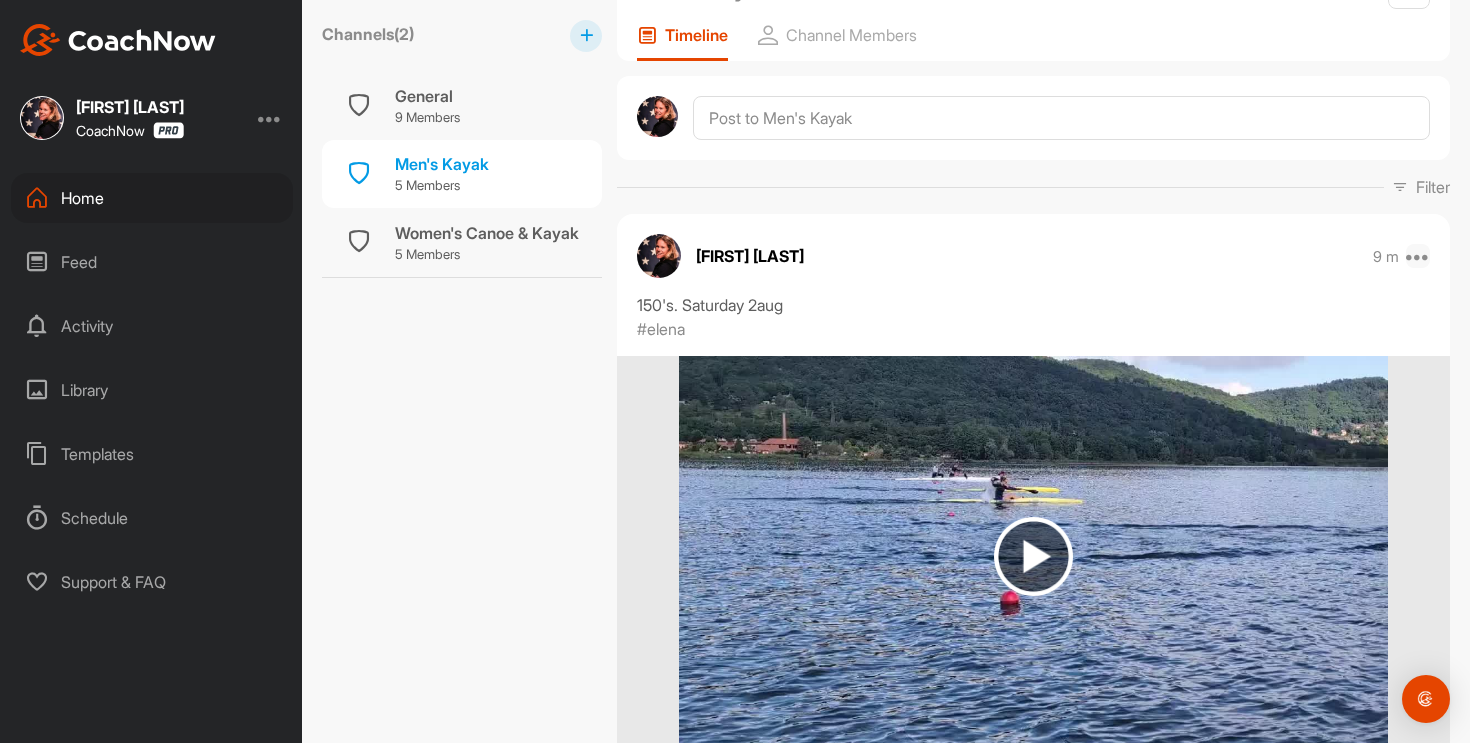click at bounding box center (1418, 256) 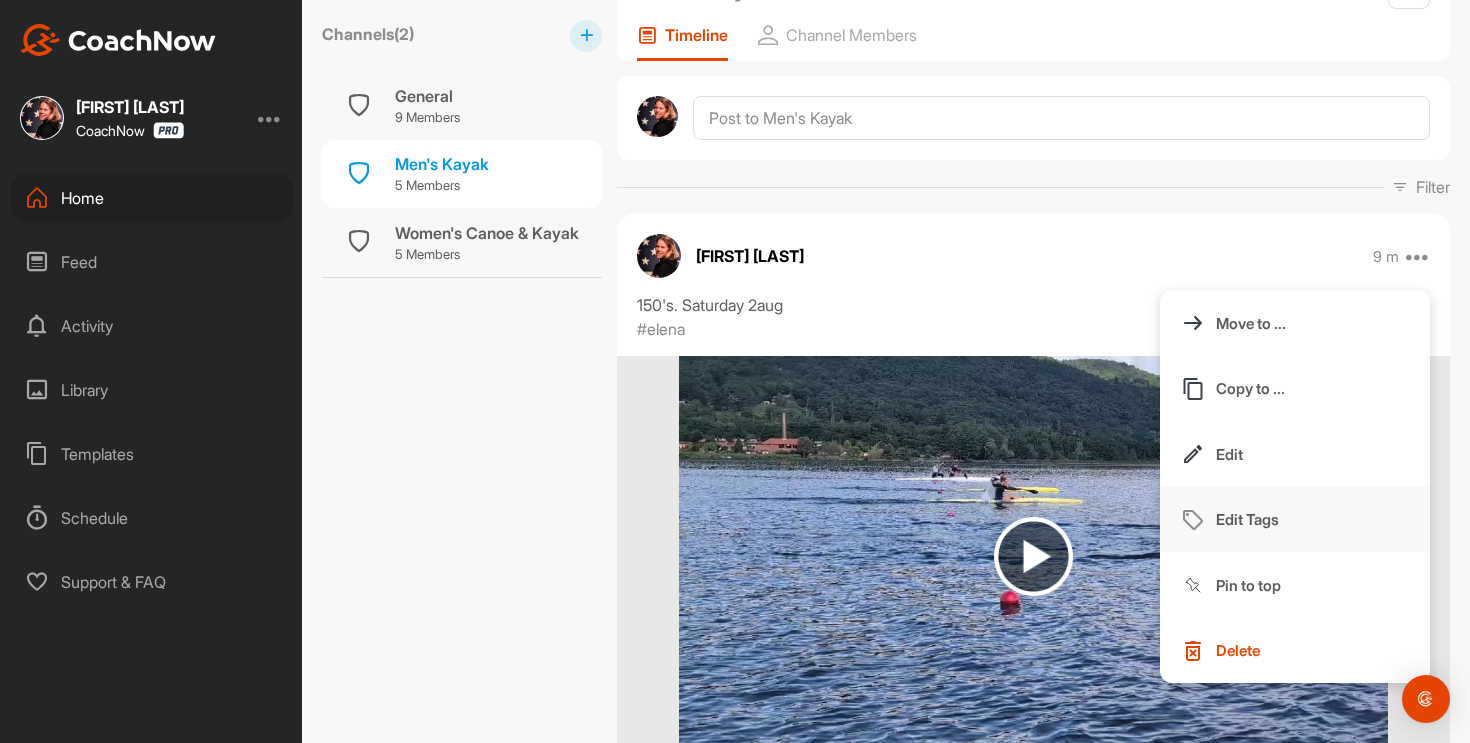click on "Edit Tags" at bounding box center (1295, 520) 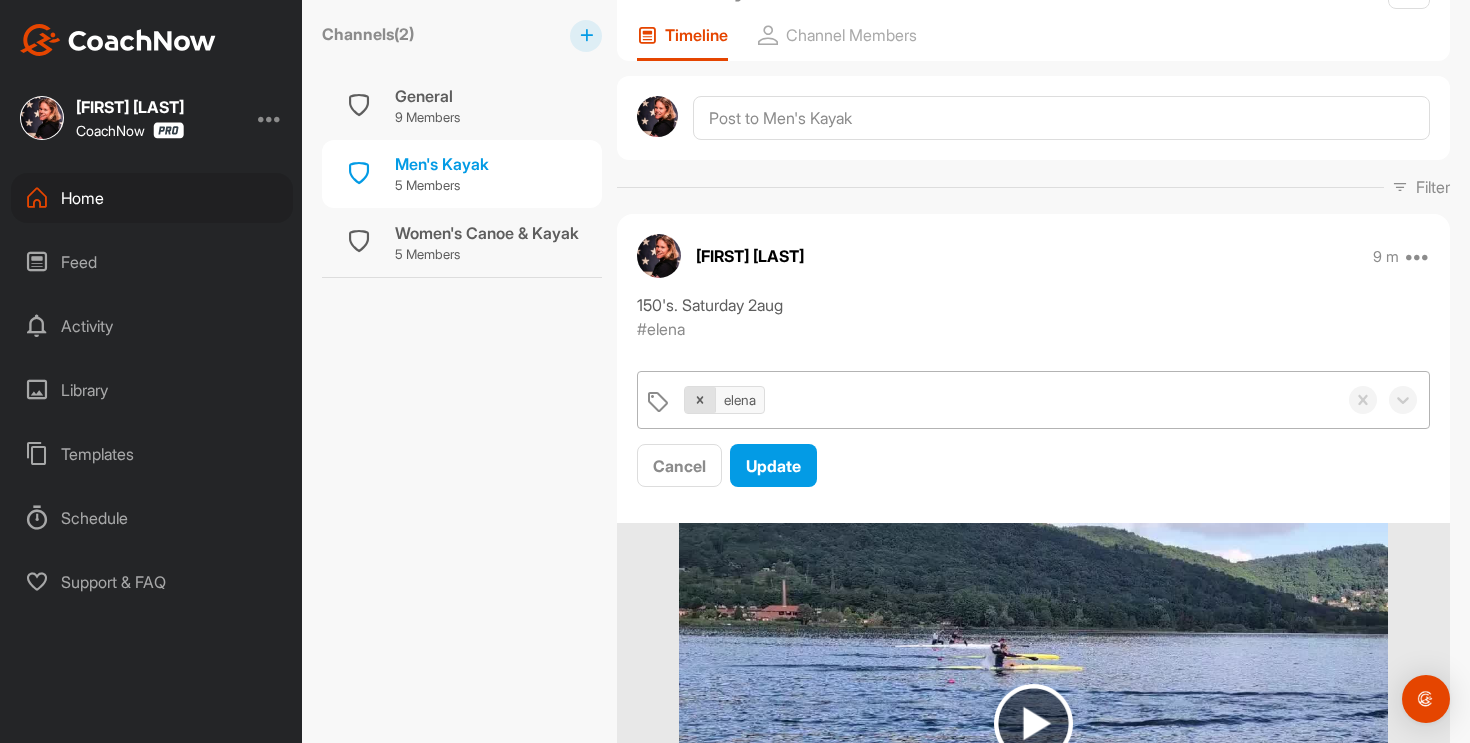 click at bounding box center (700, 400) 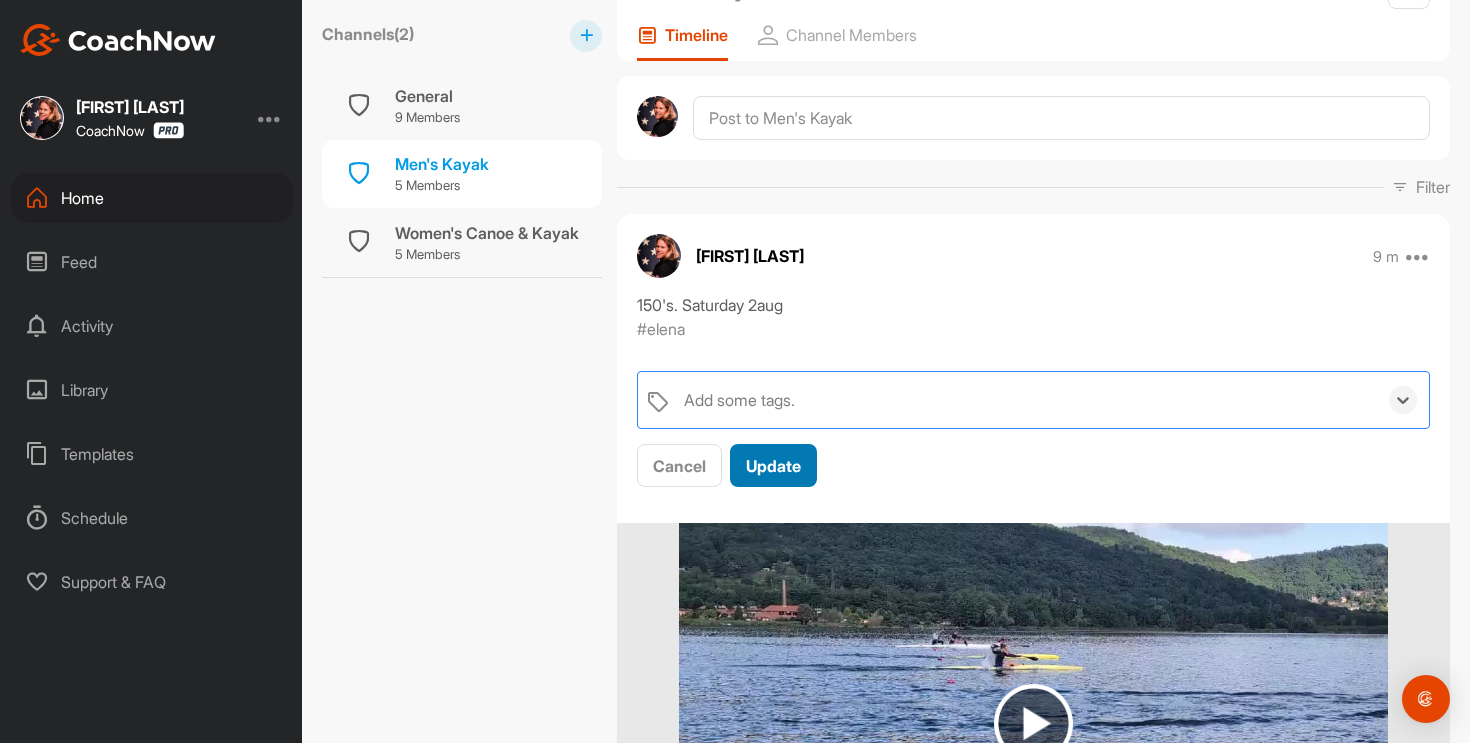 click on "Update" at bounding box center (773, 466) 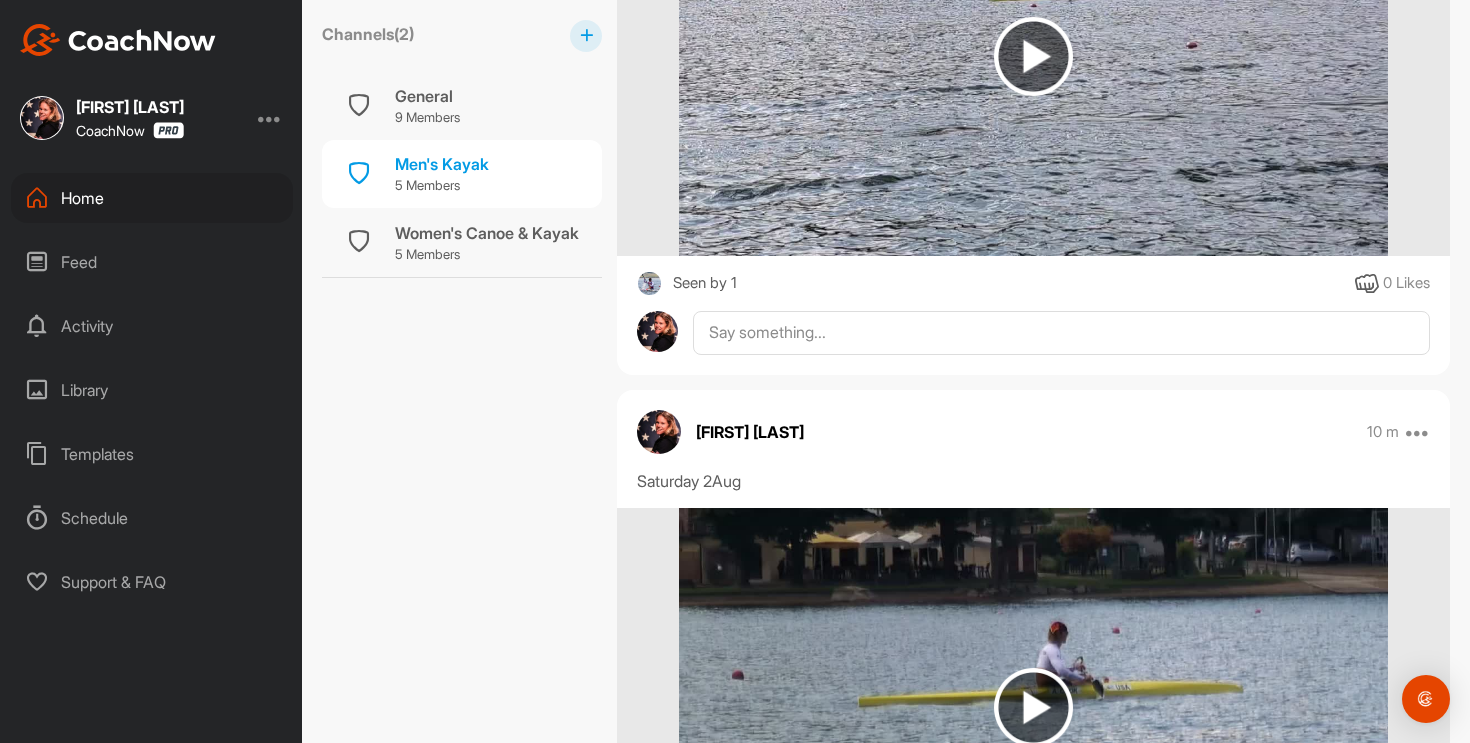 scroll, scrollTop: 1339, scrollLeft: 0, axis: vertical 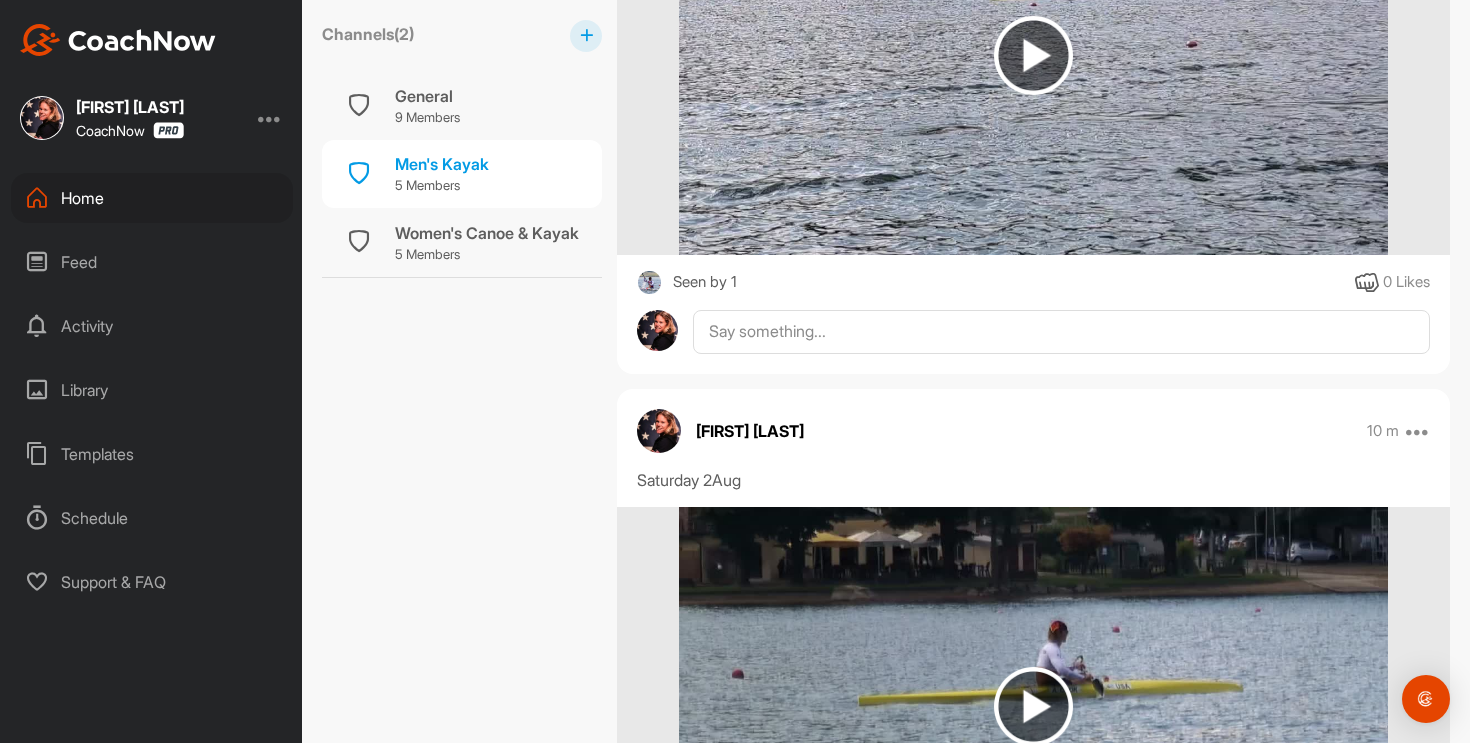 click at bounding box center [649, 282] 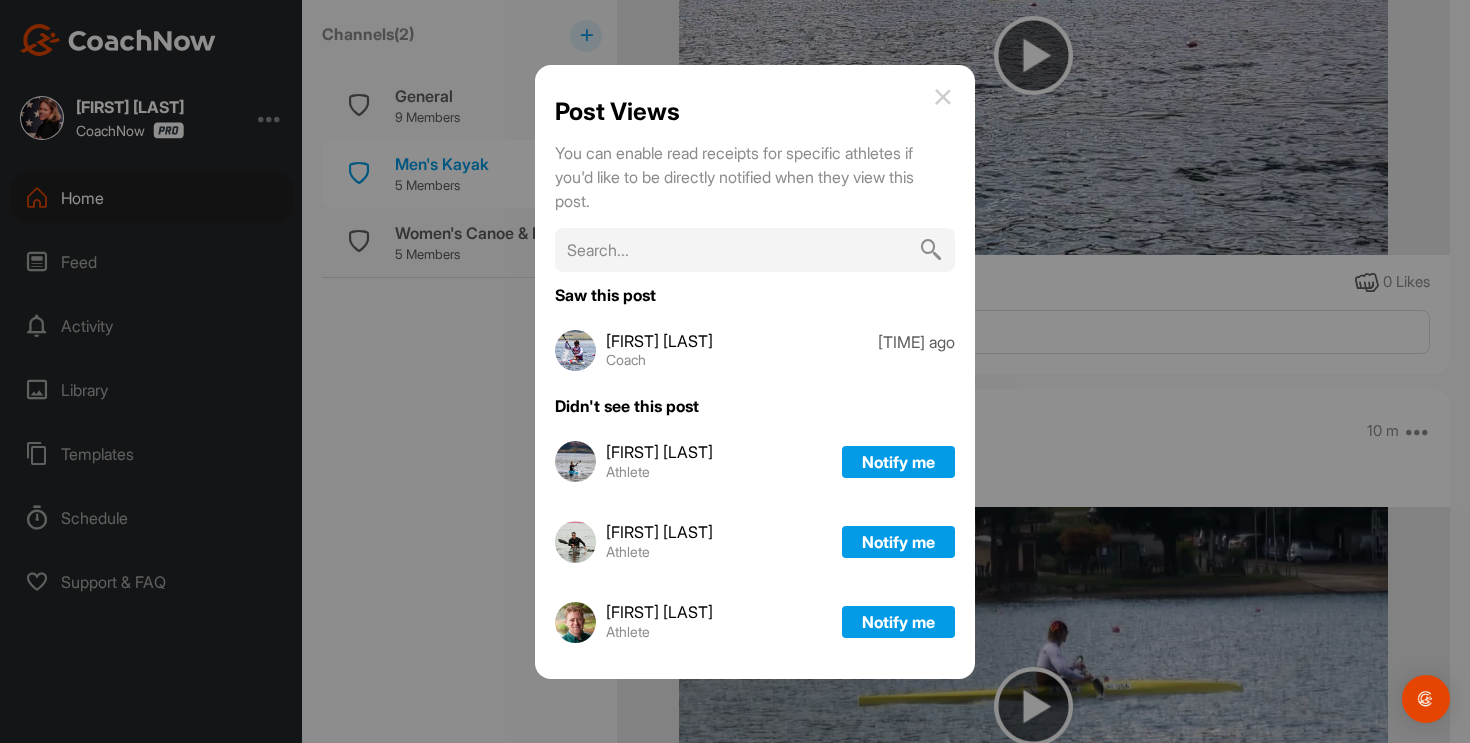 click at bounding box center [735, 371] 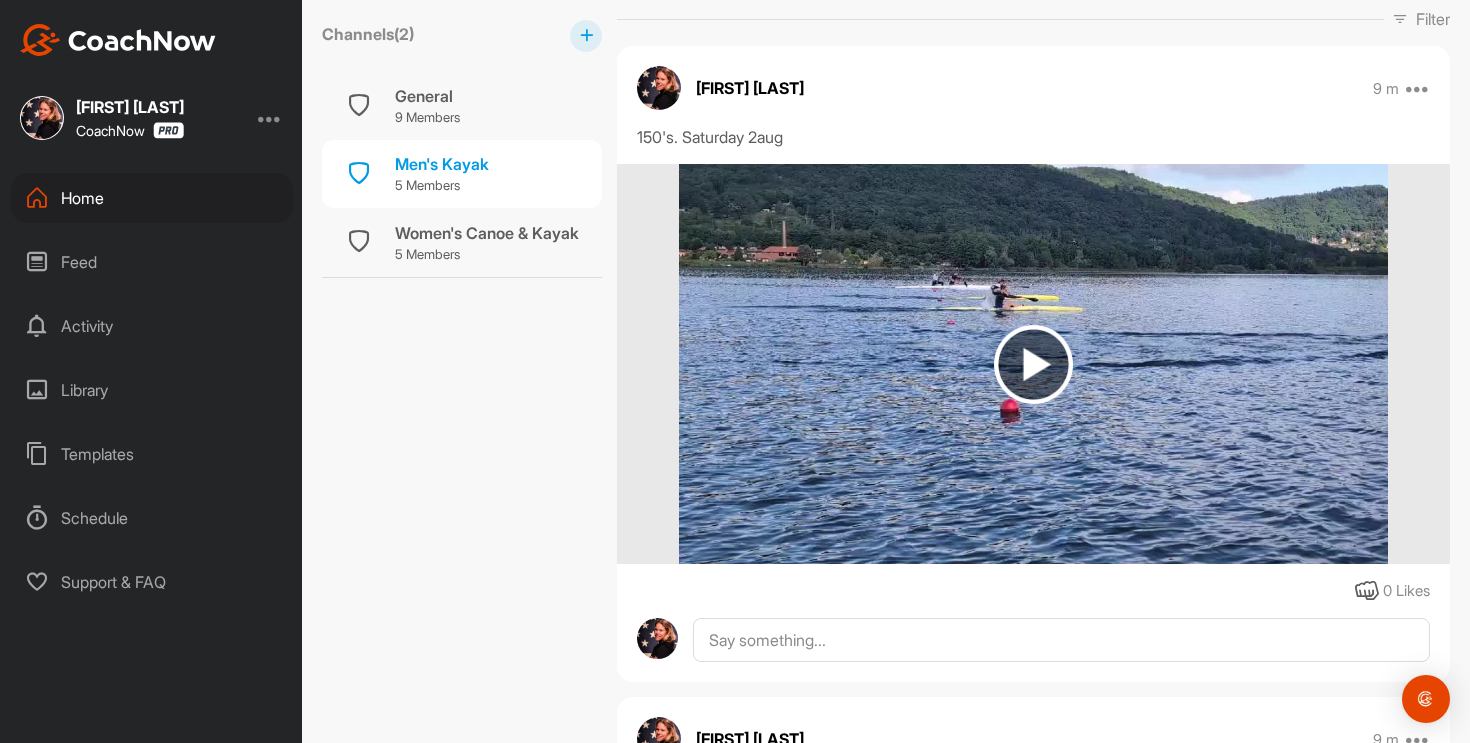 scroll, scrollTop: 293, scrollLeft: 0, axis: vertical 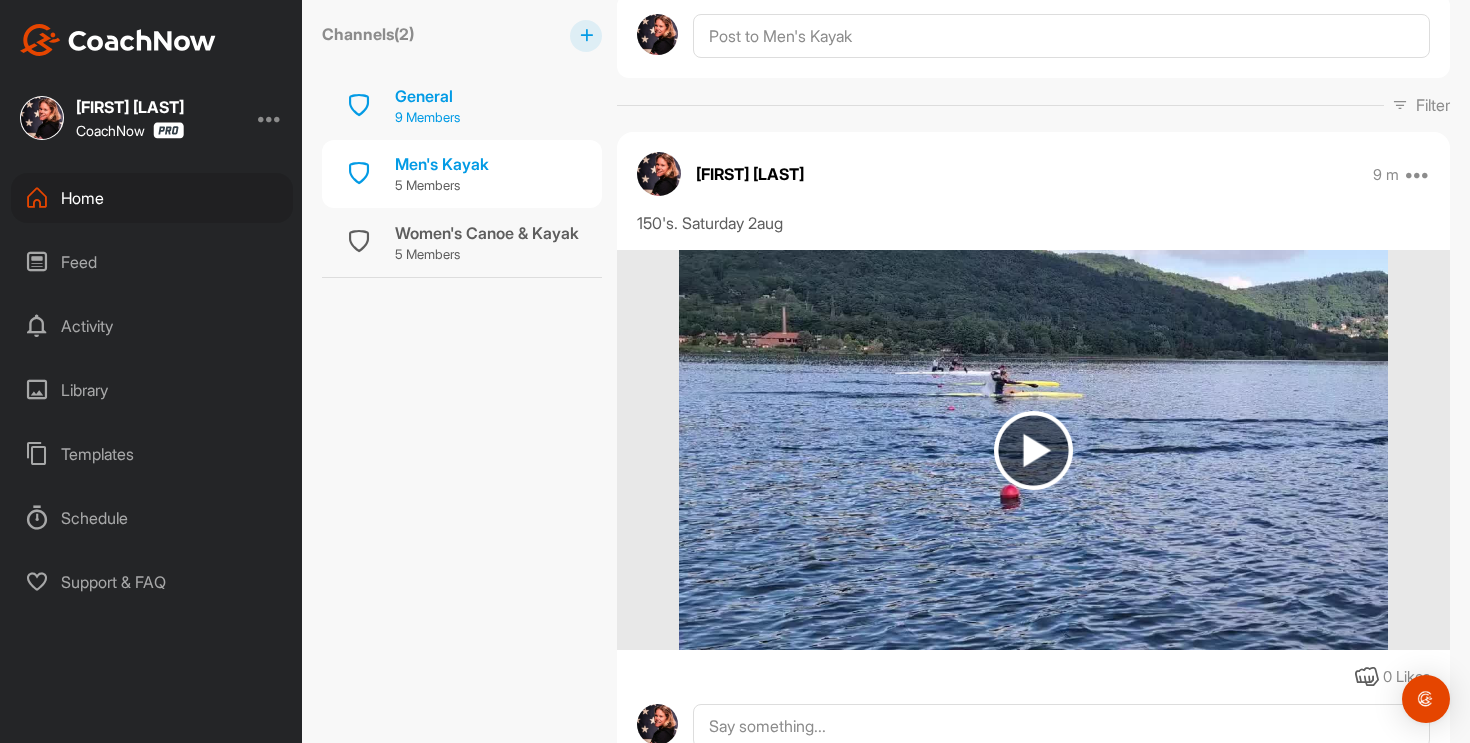 click on "9 Members" at bounding box center [427, 118] 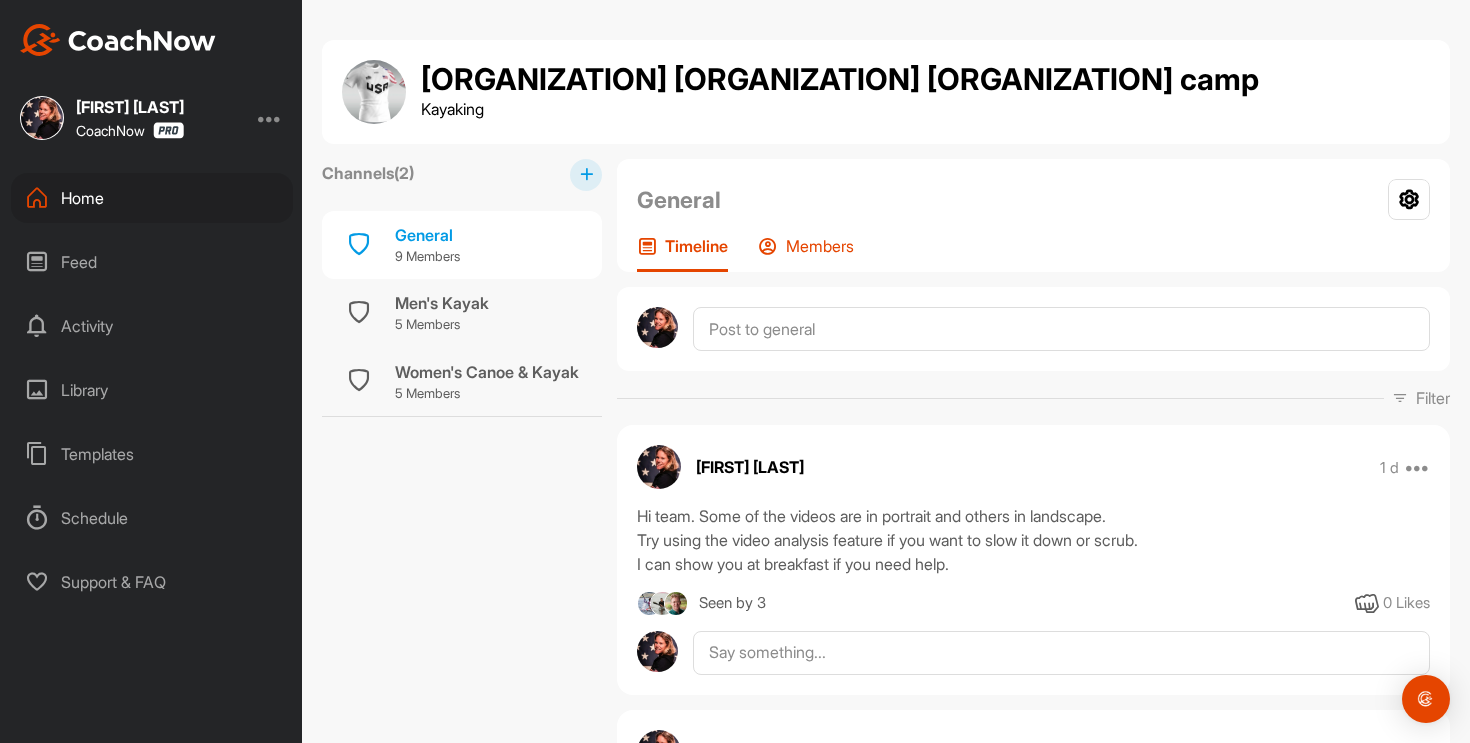 click on "Members" at bounding box center [820, 246] 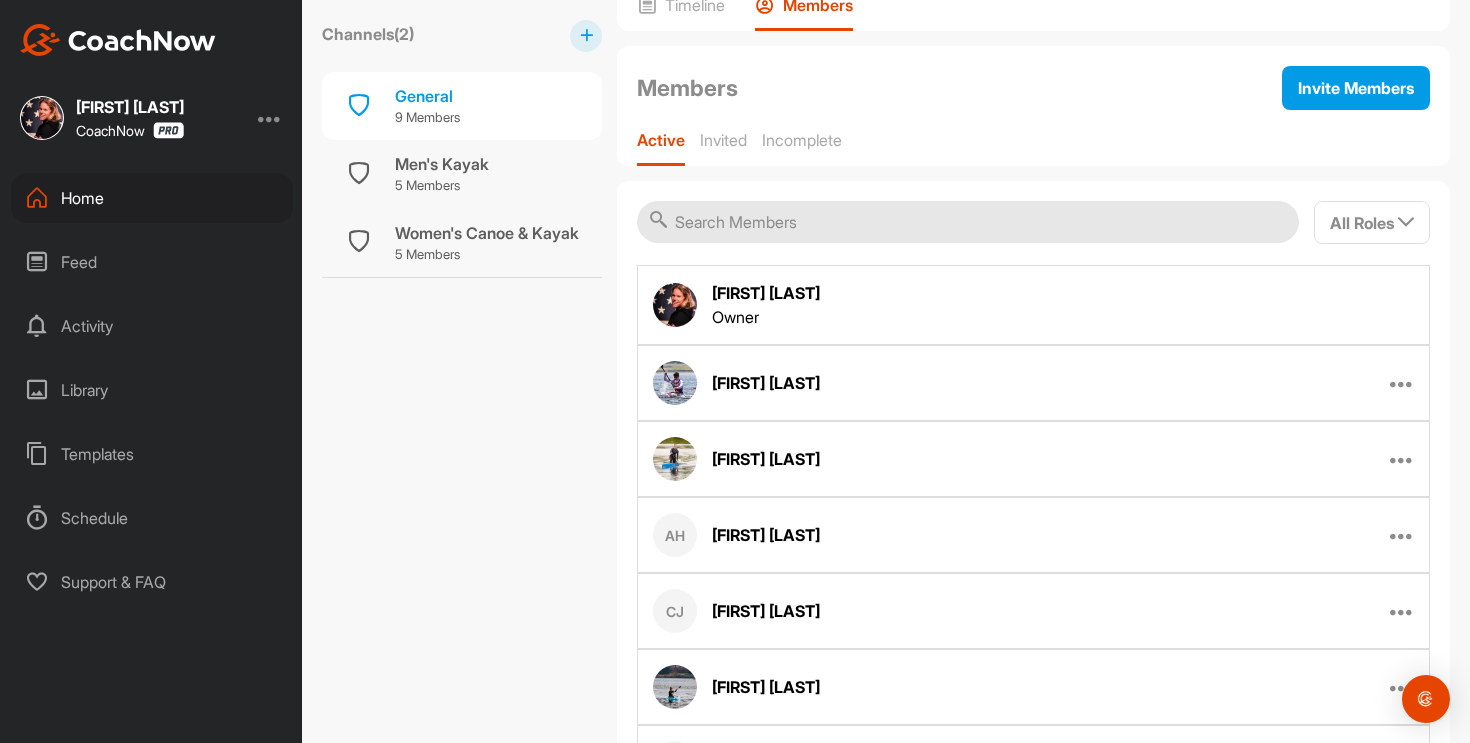 scroll, scrollTop: 264, scrollLeft: 0, axis: vertical 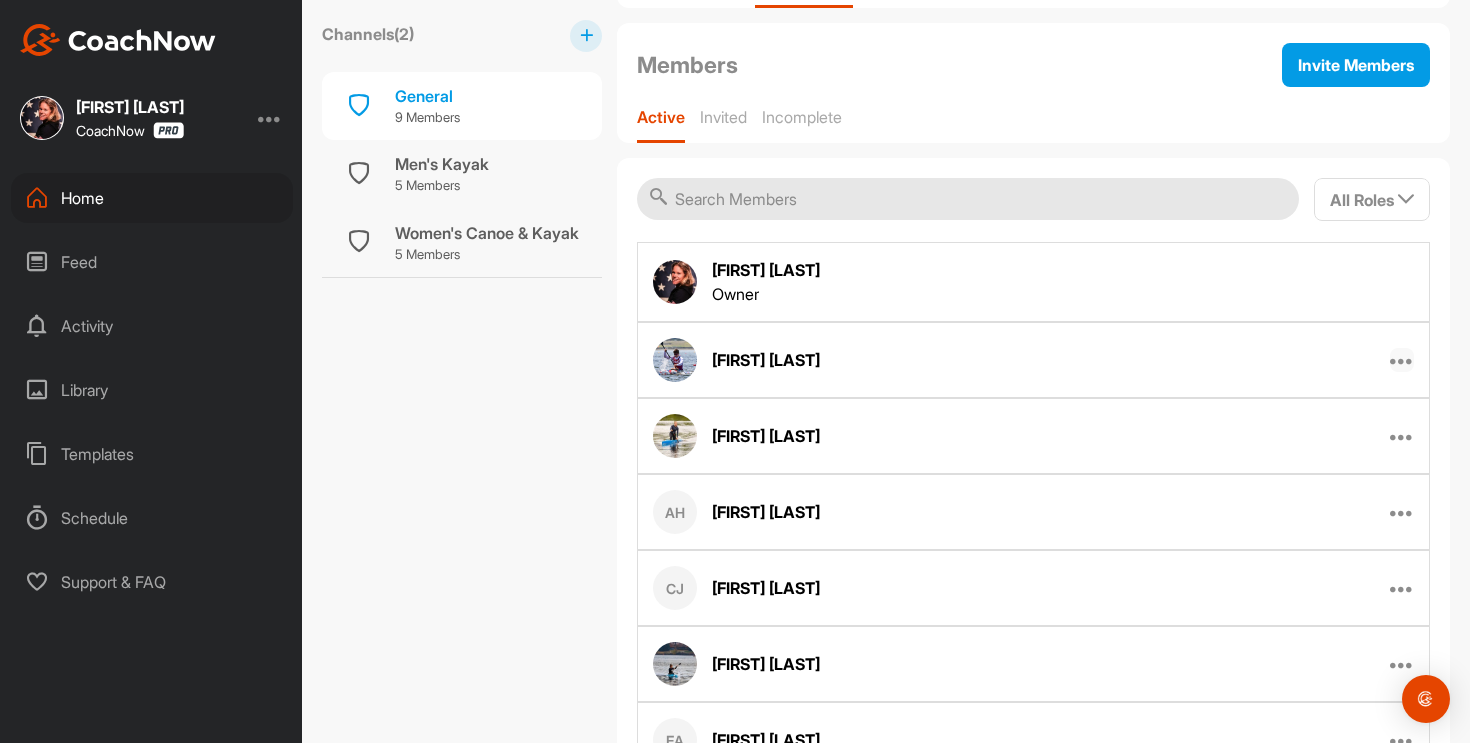 click at bounding box center [1402, 360] 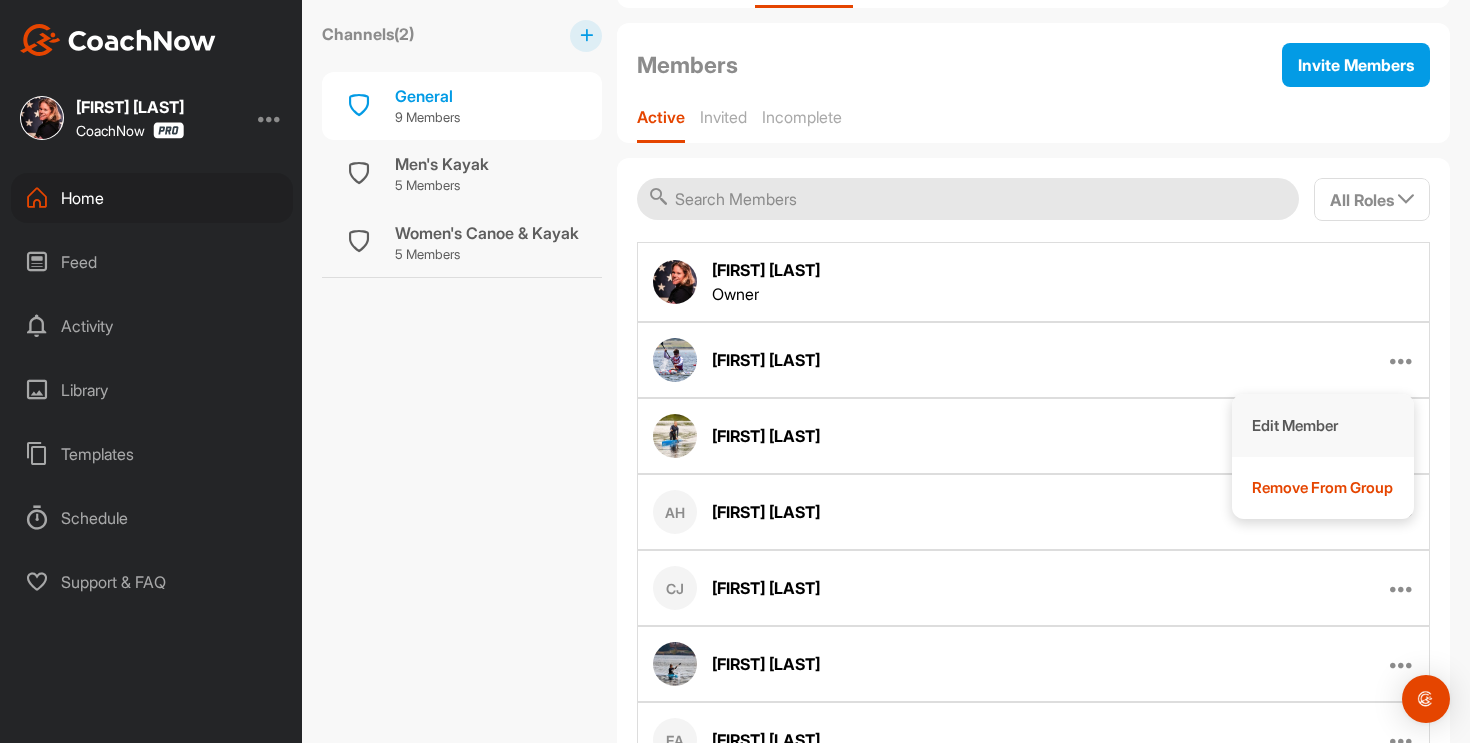 click on "Edit Member" at bounding box center (1295, 425) 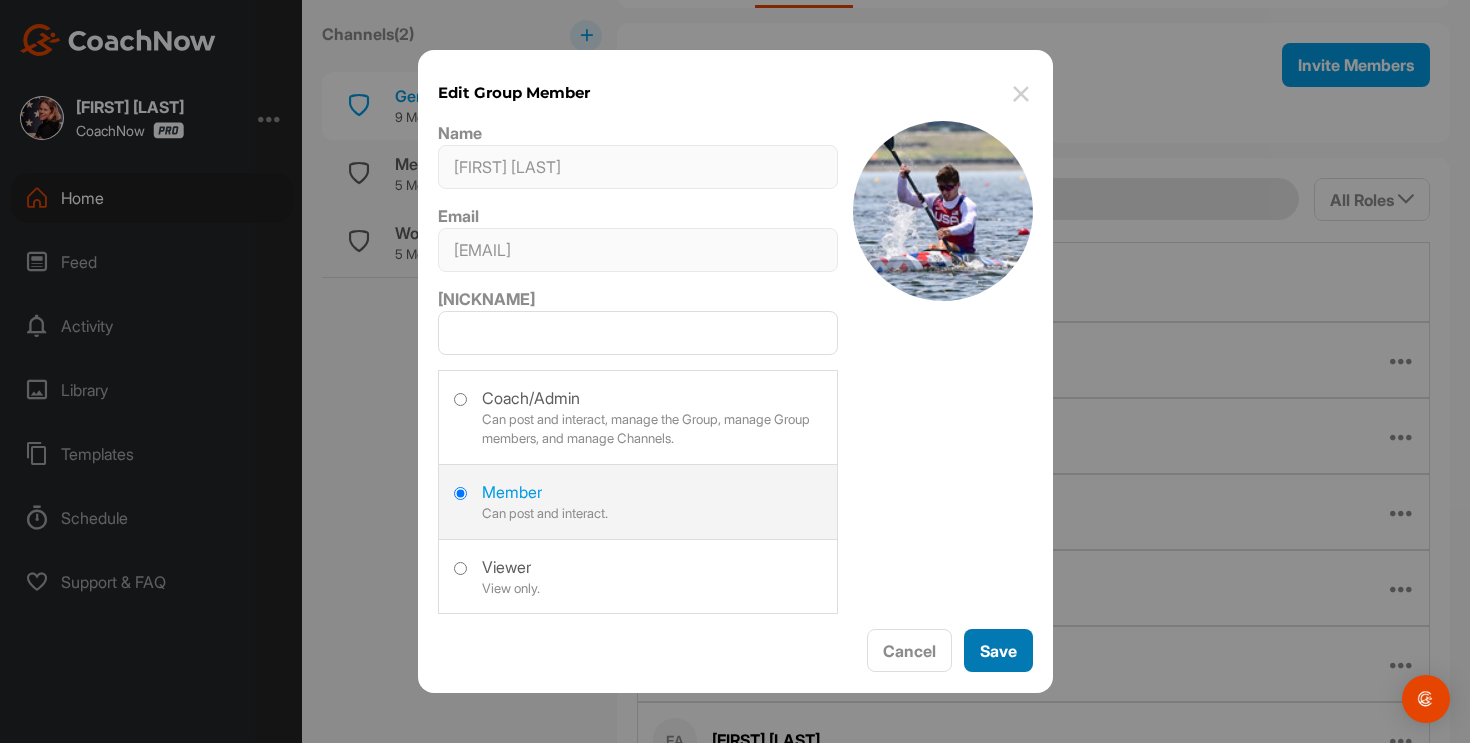 click on "Save" at bounding box center (998, 650) 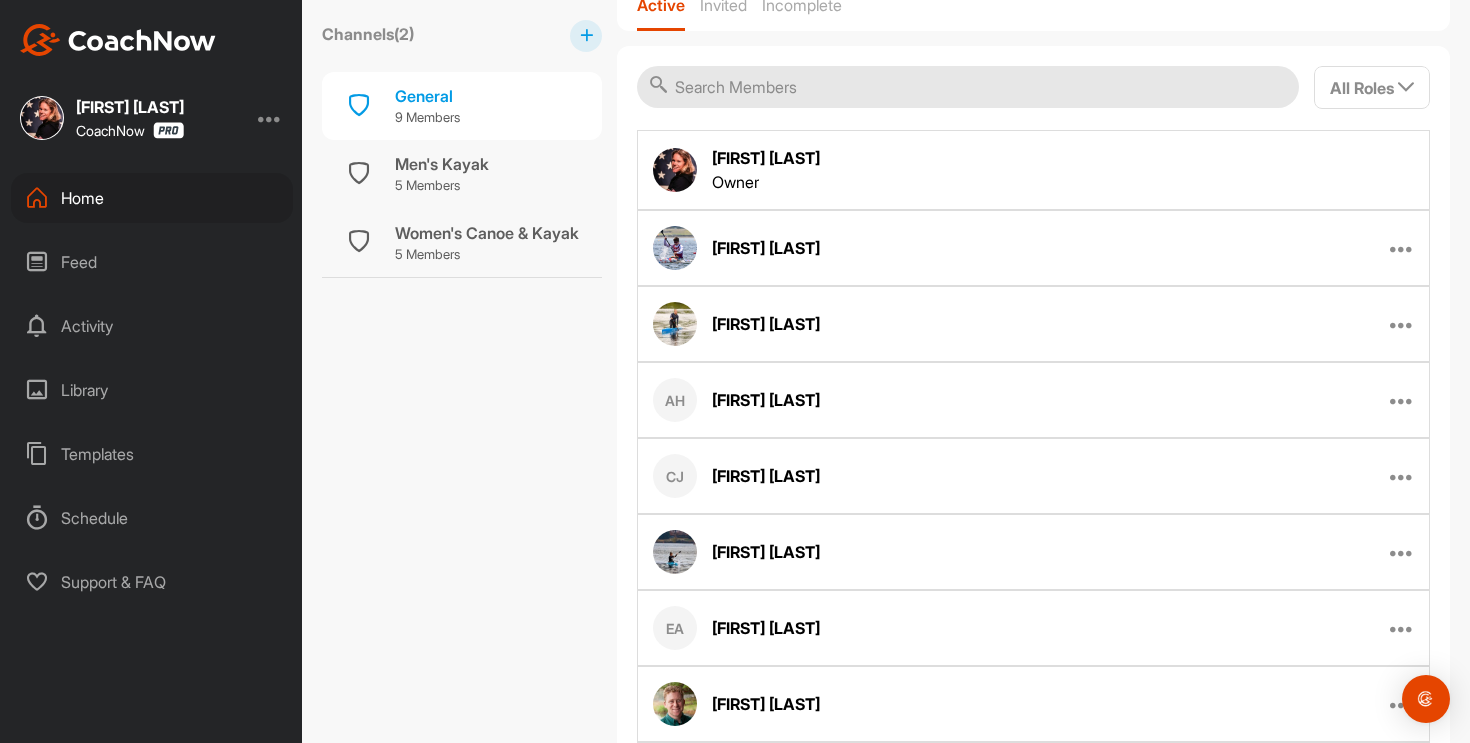 scroll, scrollTop: 267, scrollLeft: 0, axis: vertical 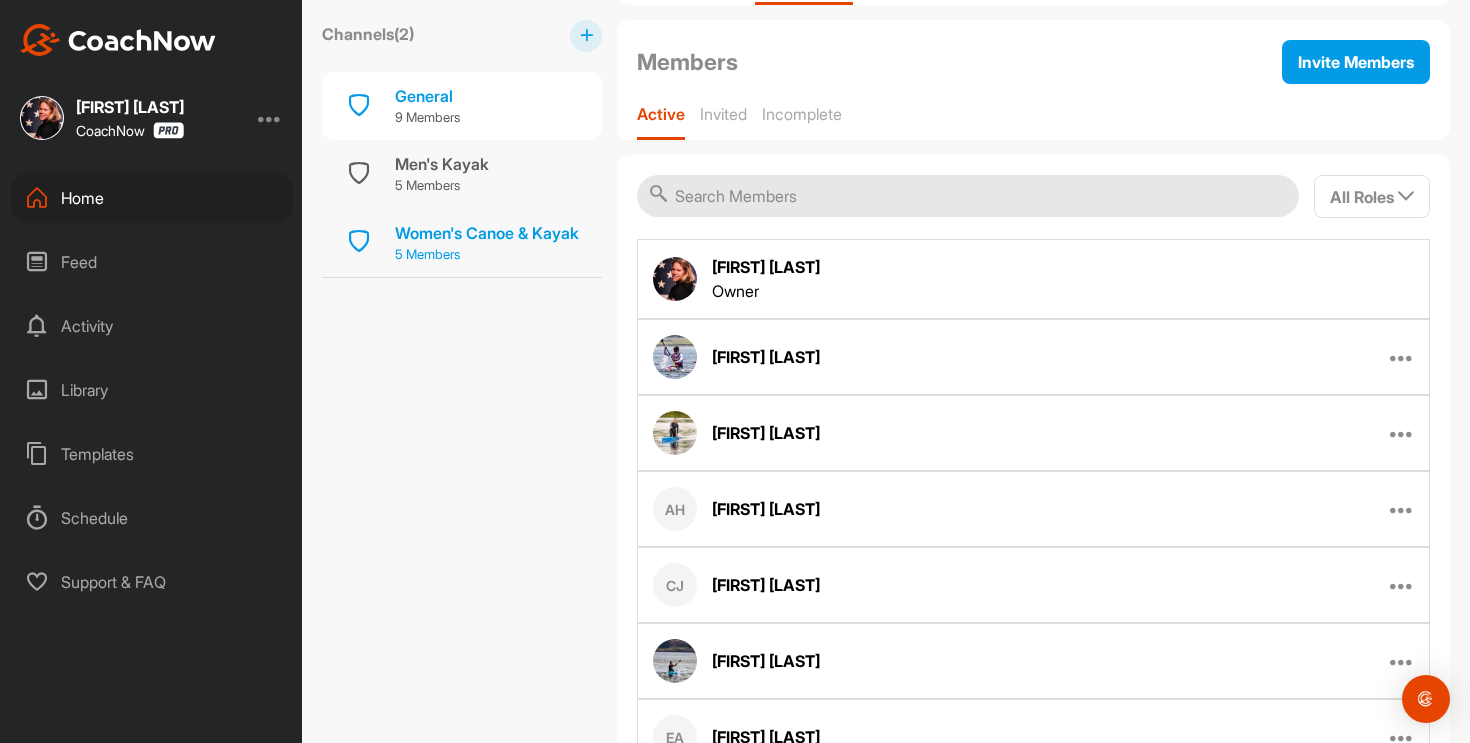 click on "Women's Canoe & Kayak 5 Members" at bounding box center [462, 242] 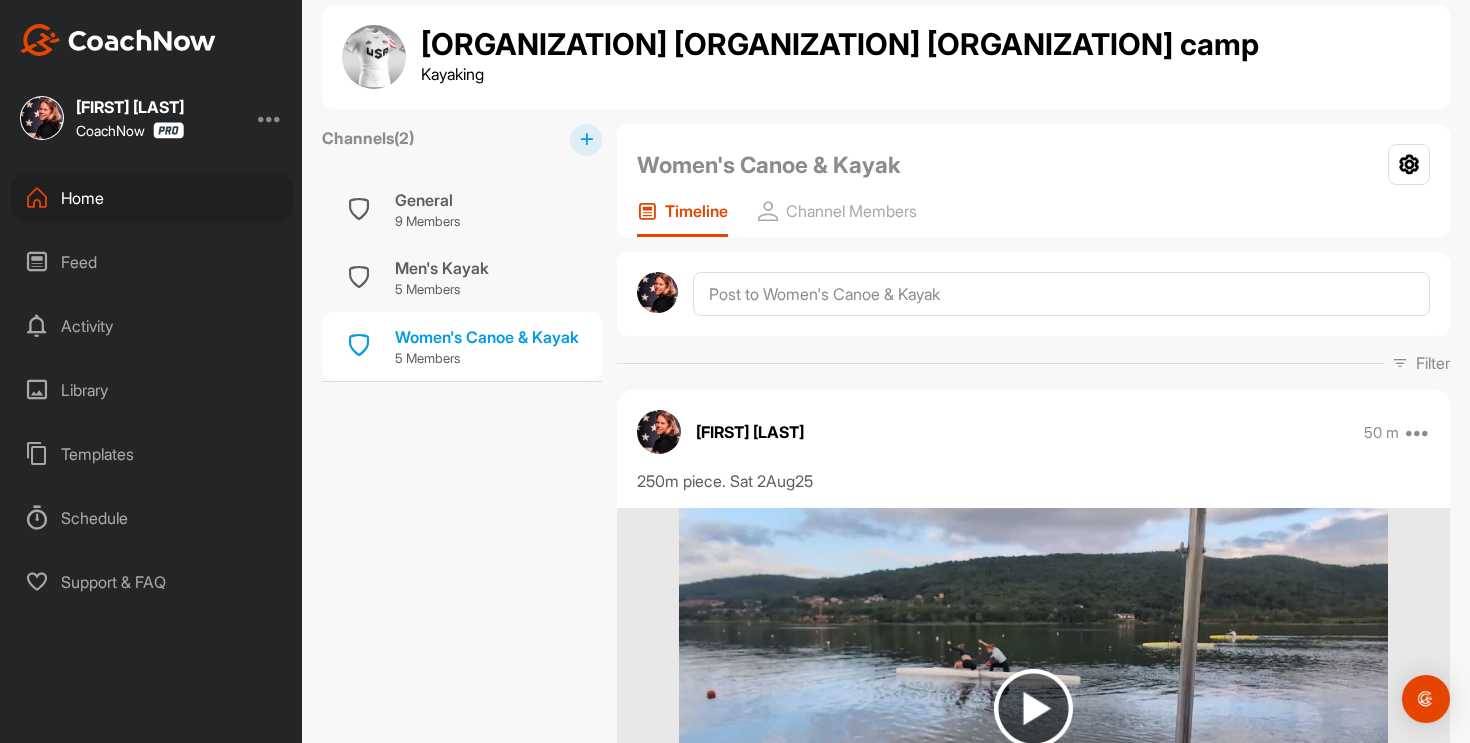 scroll, scrollTop: 0, scrollLeft: 0, axis: both 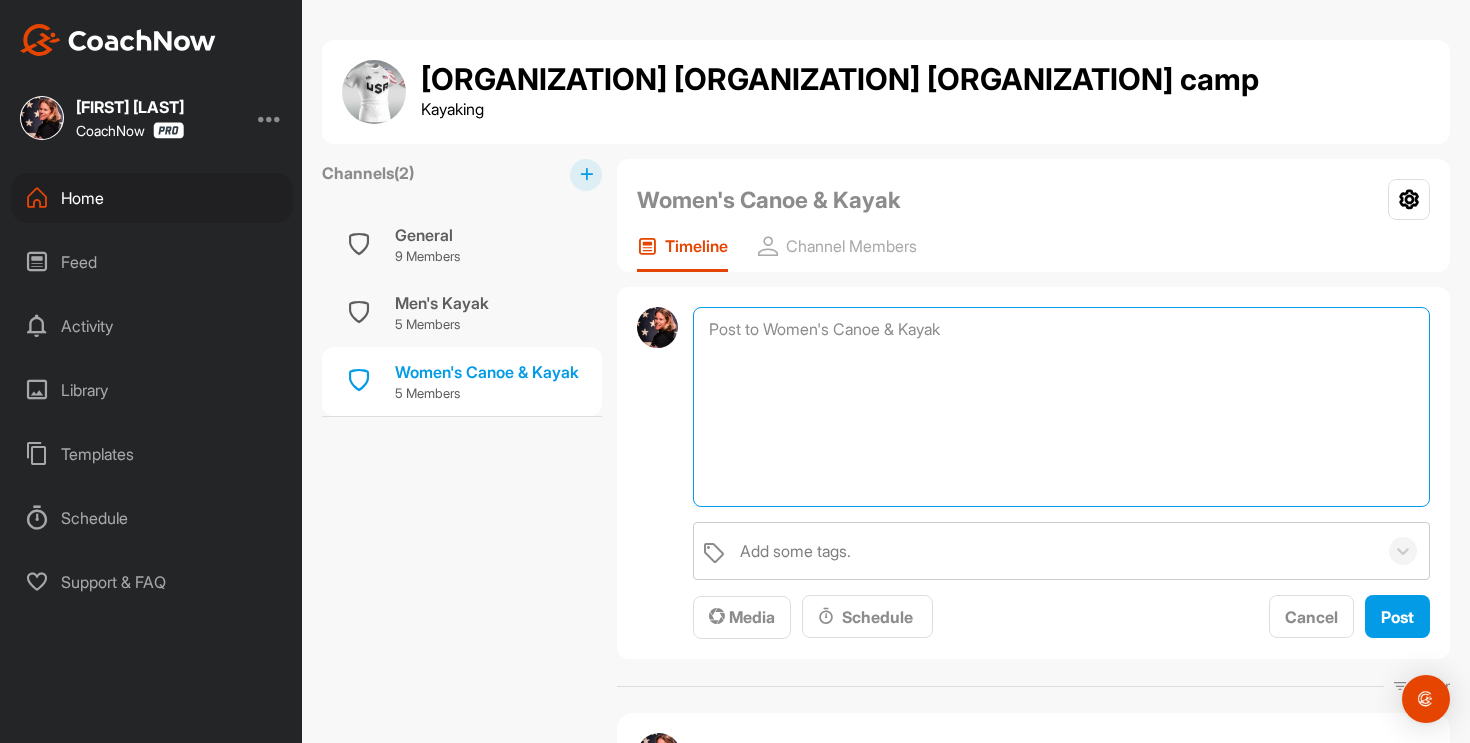 click at bounding box center (1061, 407) 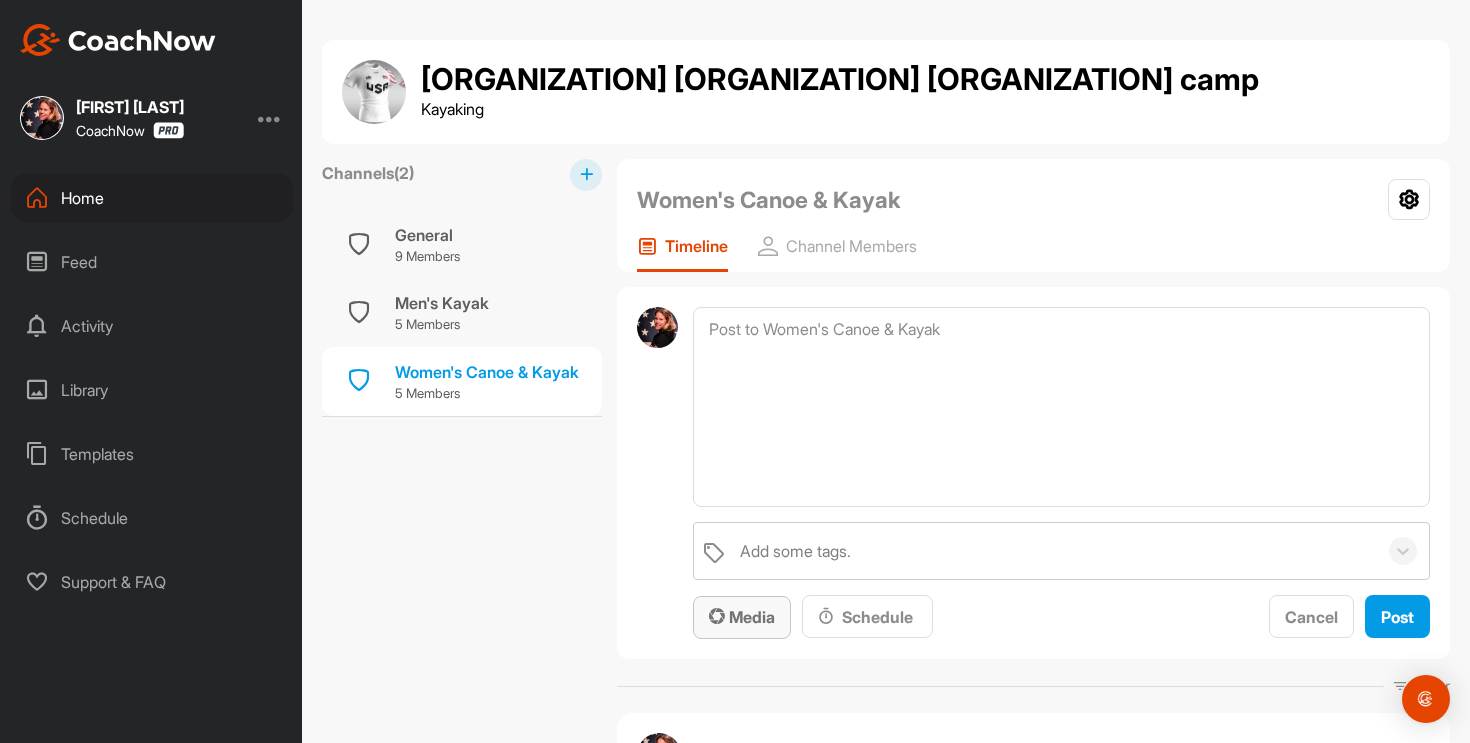 click on "Media" at bounding box center [742, 617] 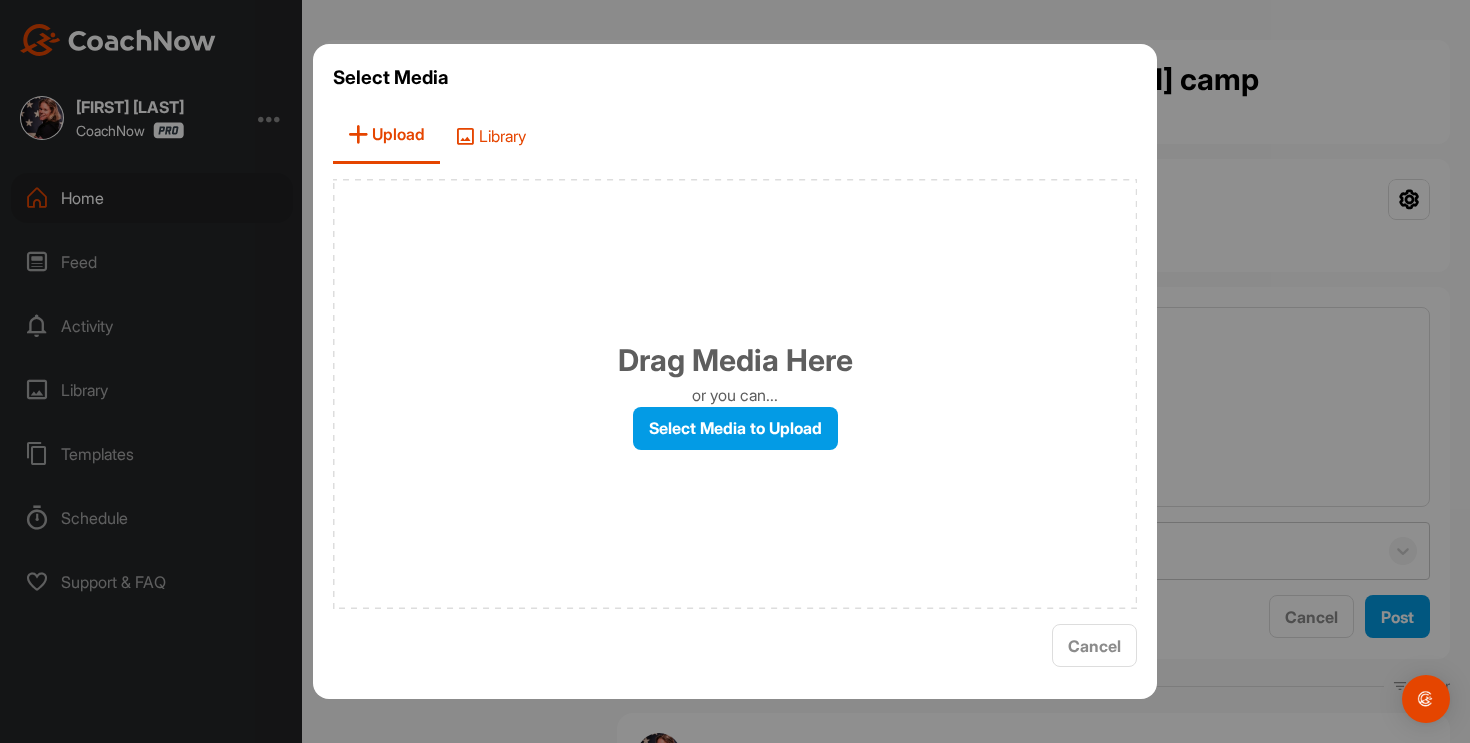 click on "Library" at bounding box center [490, 135] 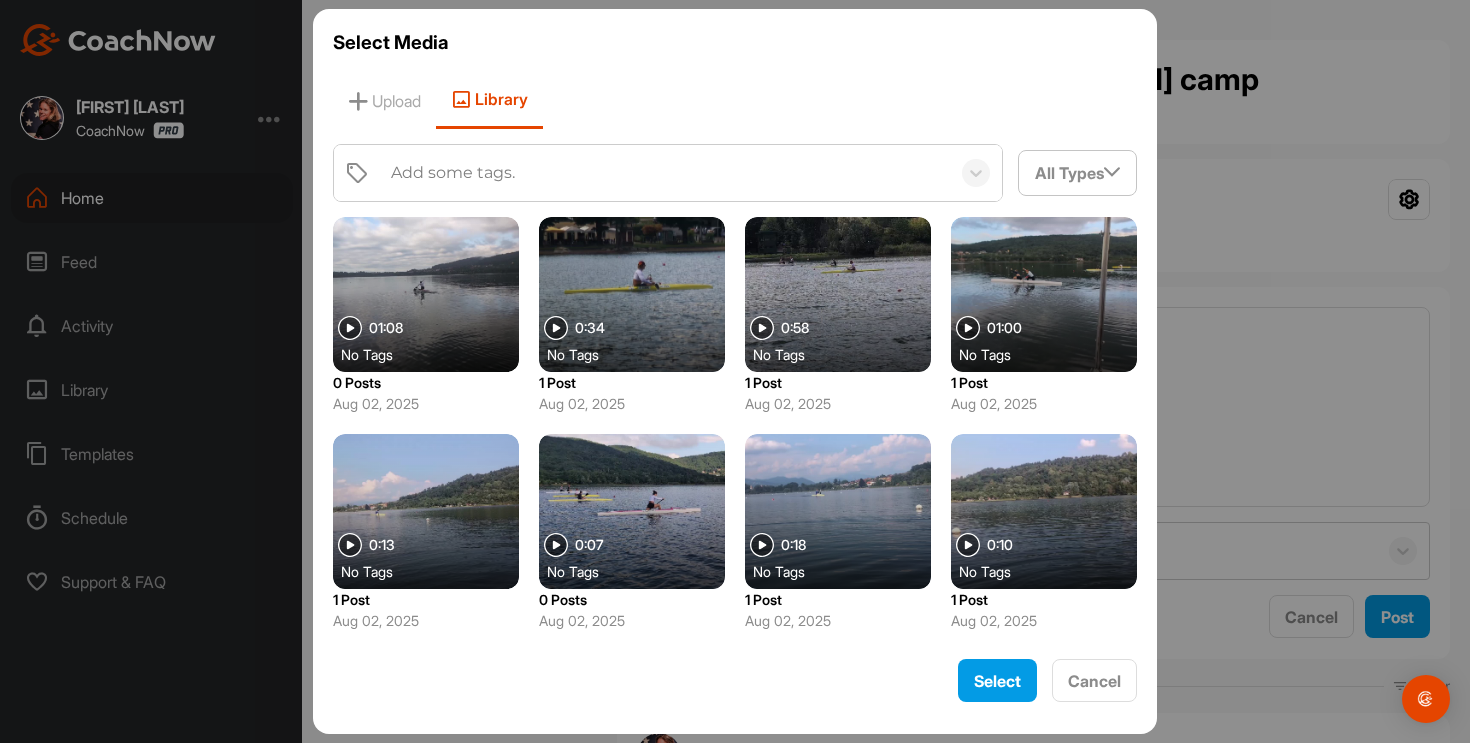 click at bounding box center [426, 294] 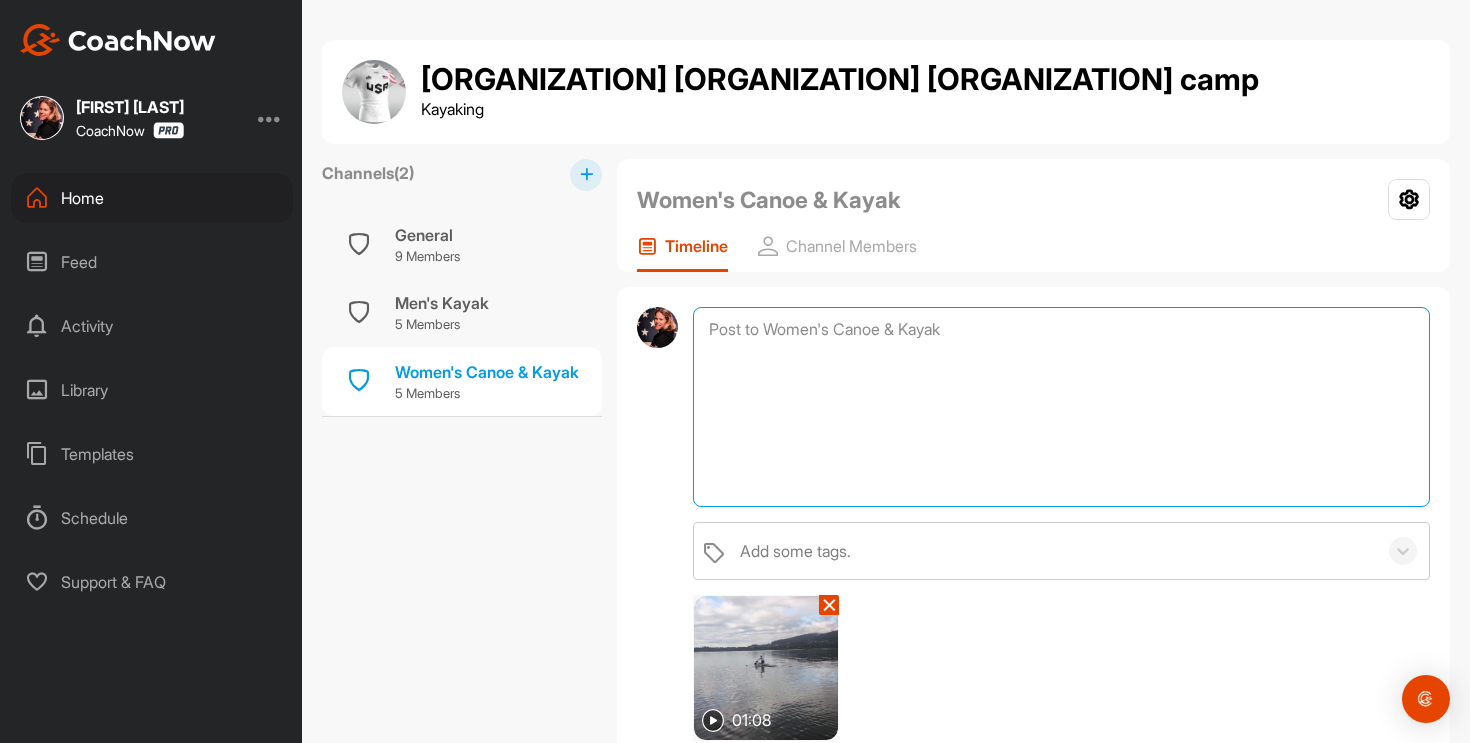 click at bounding box center (1061, 407) 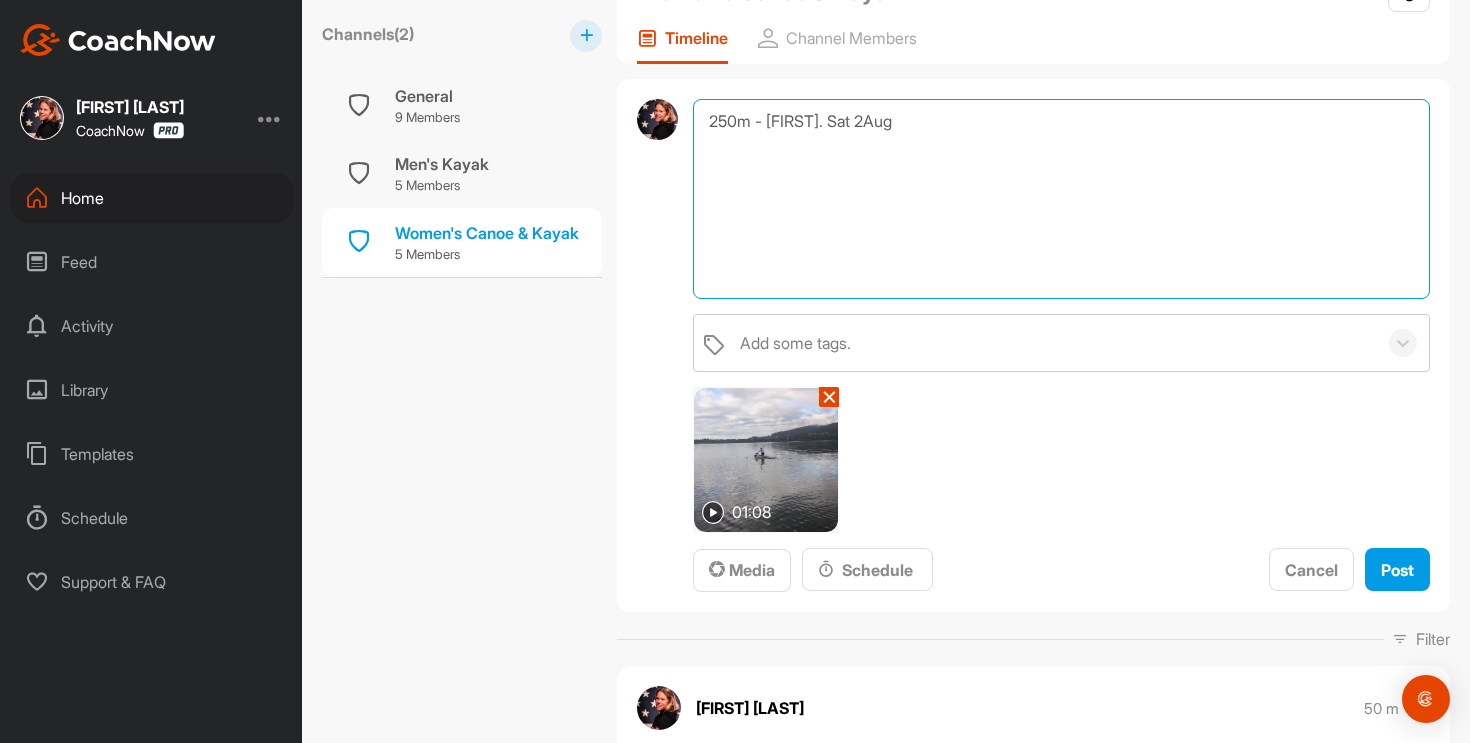 scroll, scrollTop: 321, scrollLeft: 0, axis: vertical 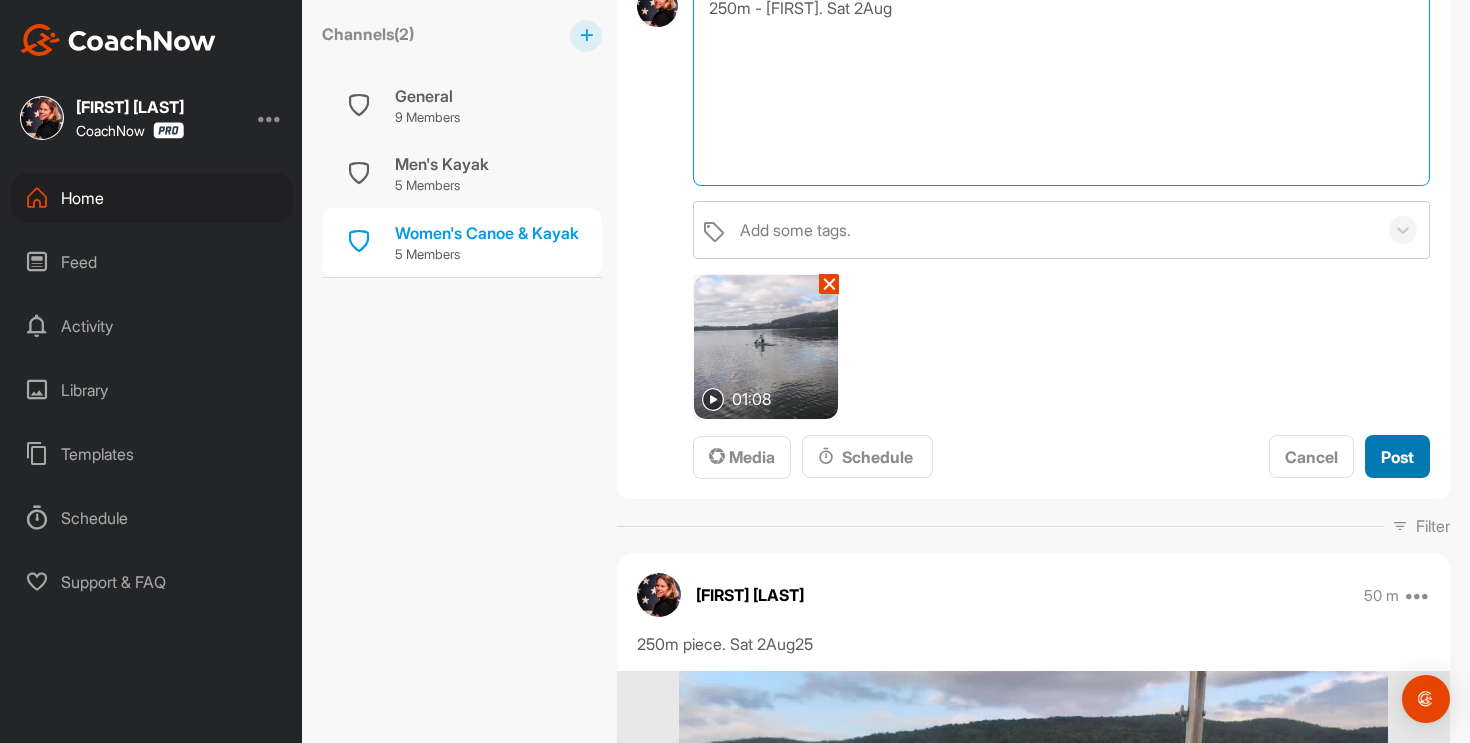 type on "250m - [FIRST]. Sat 2Aug" 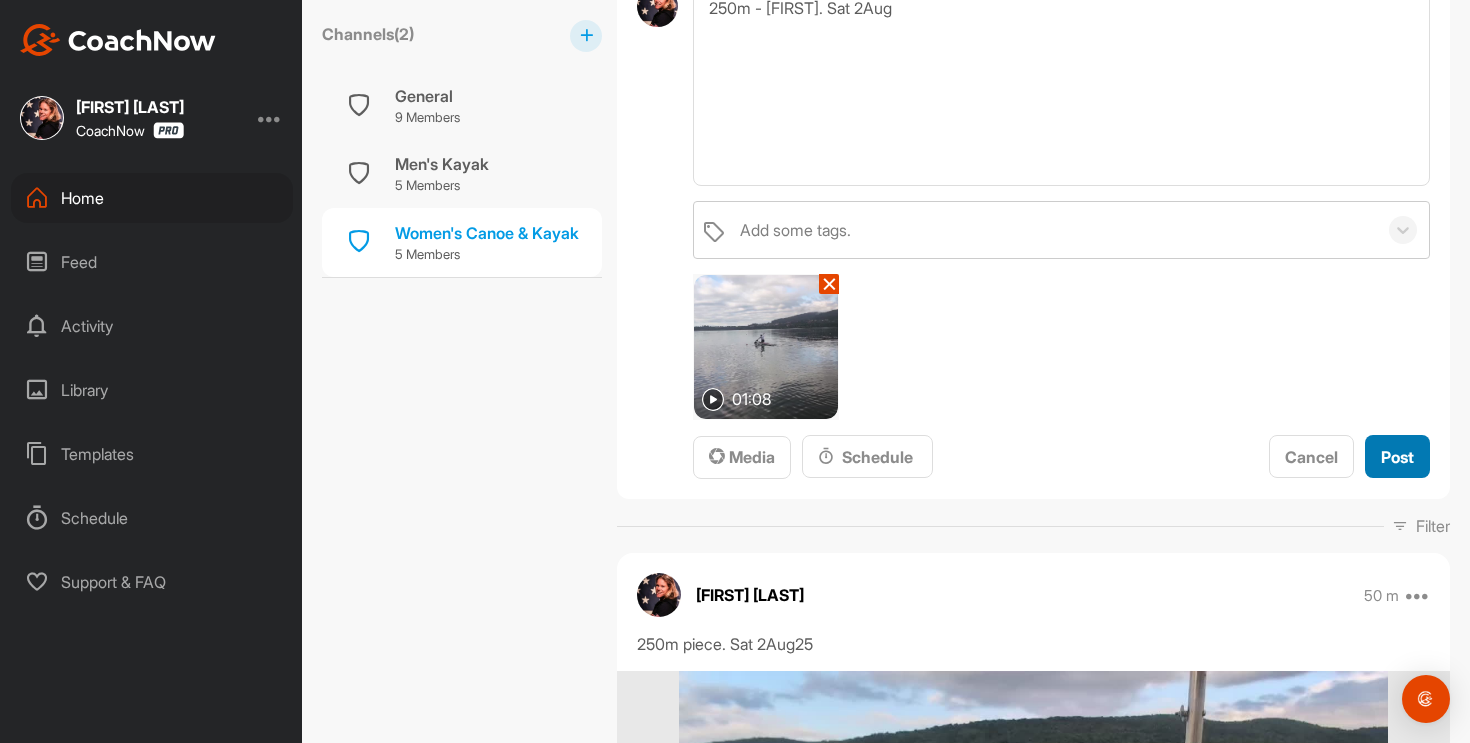 click on "Post" at bounding box center (1397, 457) 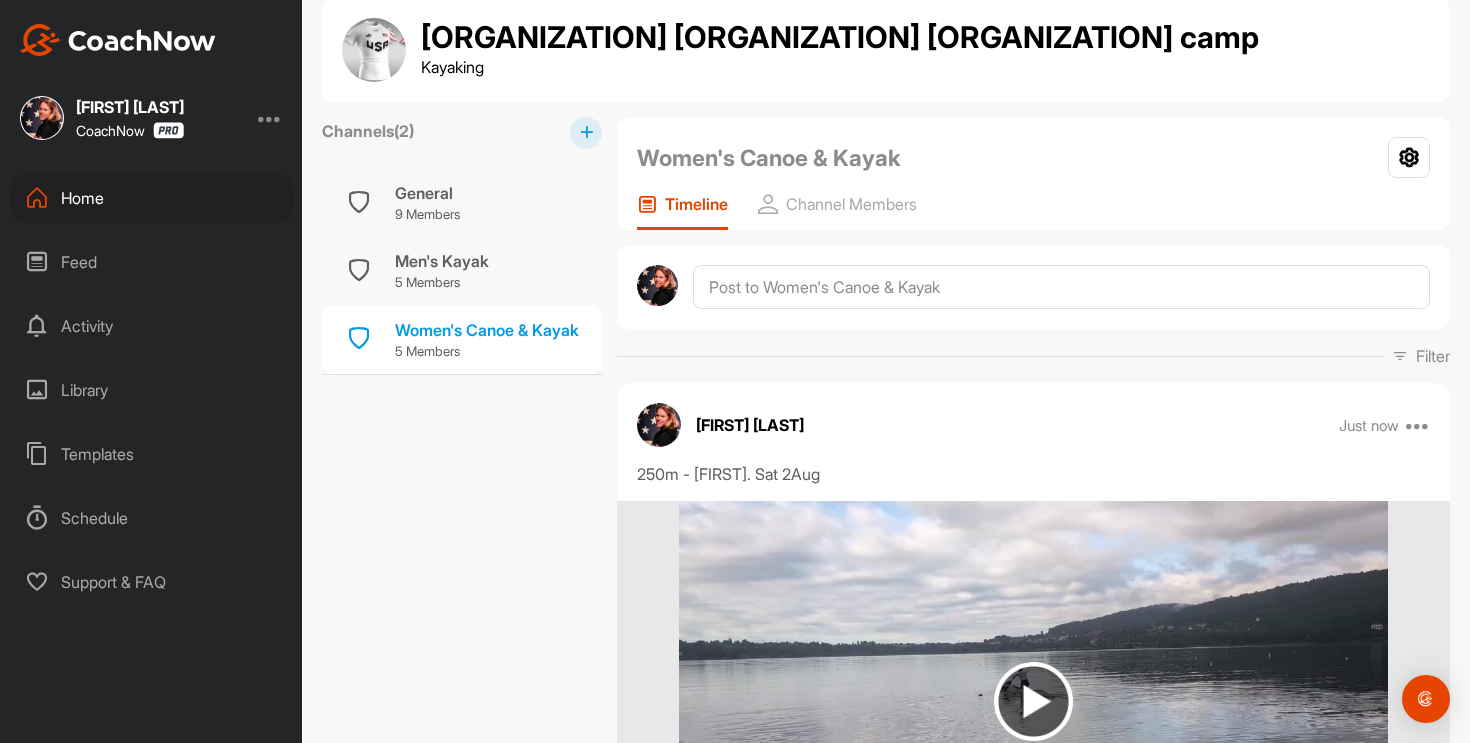 scroll, scrollTop: 28, scrollLeft: 0, axis: vertical 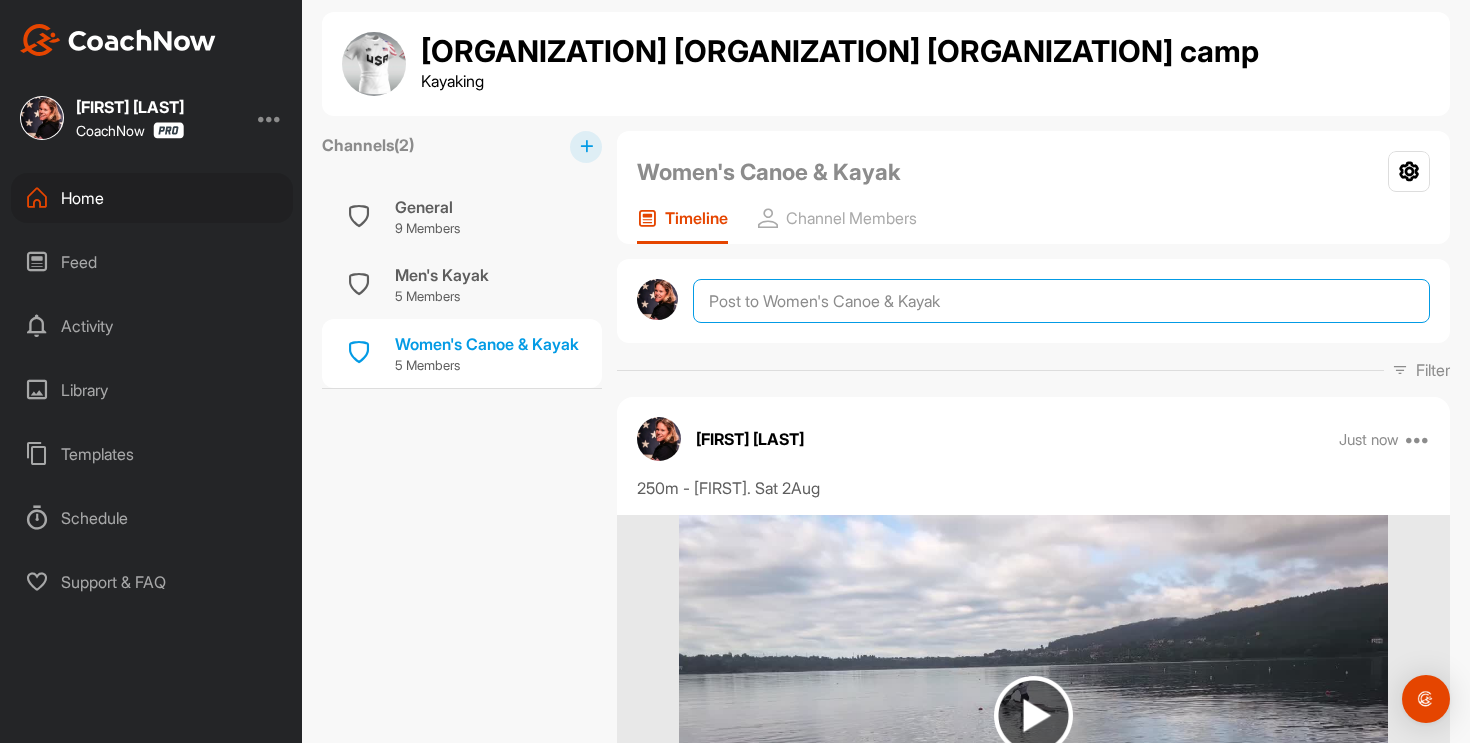click at bounding box center (1061, 301) 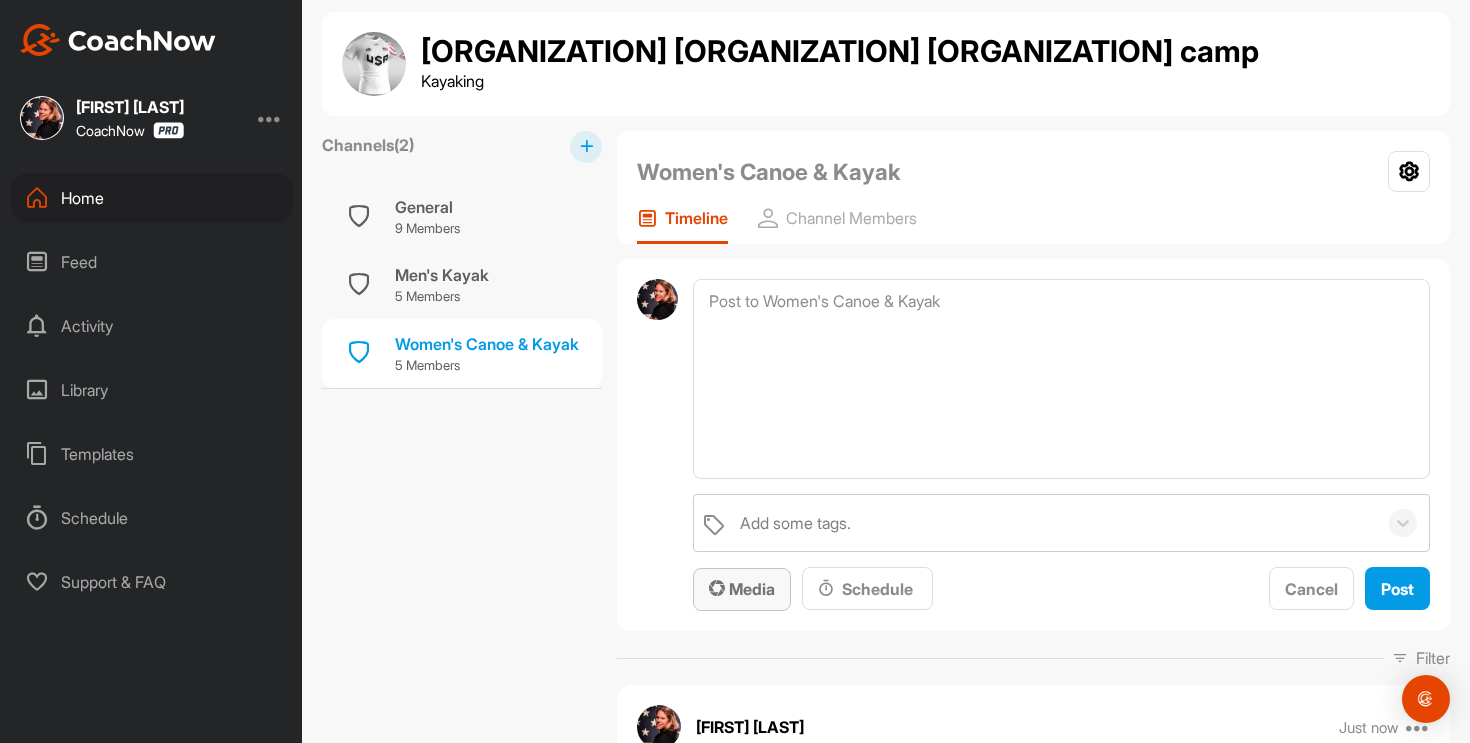 click on "Media" at bounding box center (742, 589) 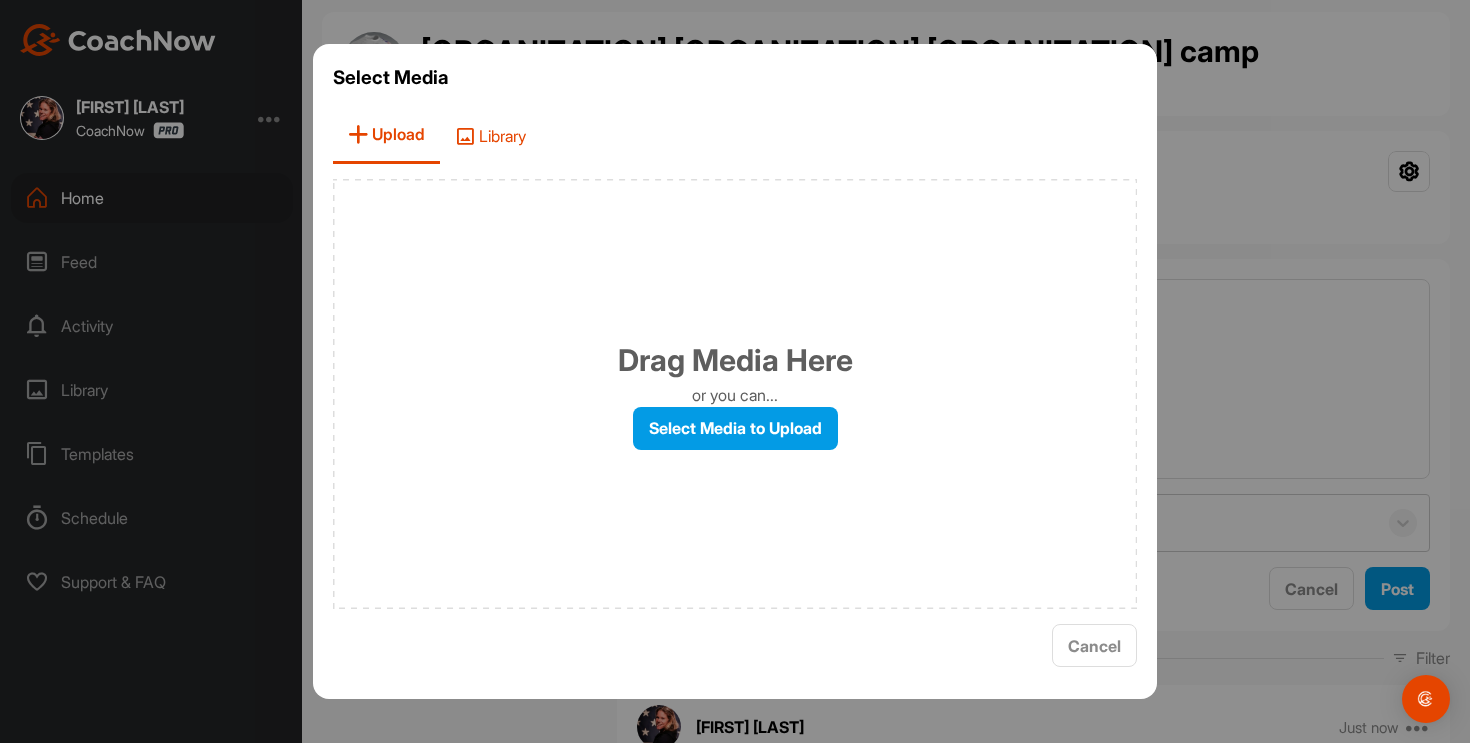 click on "Library" at bounding box center [490, 135] 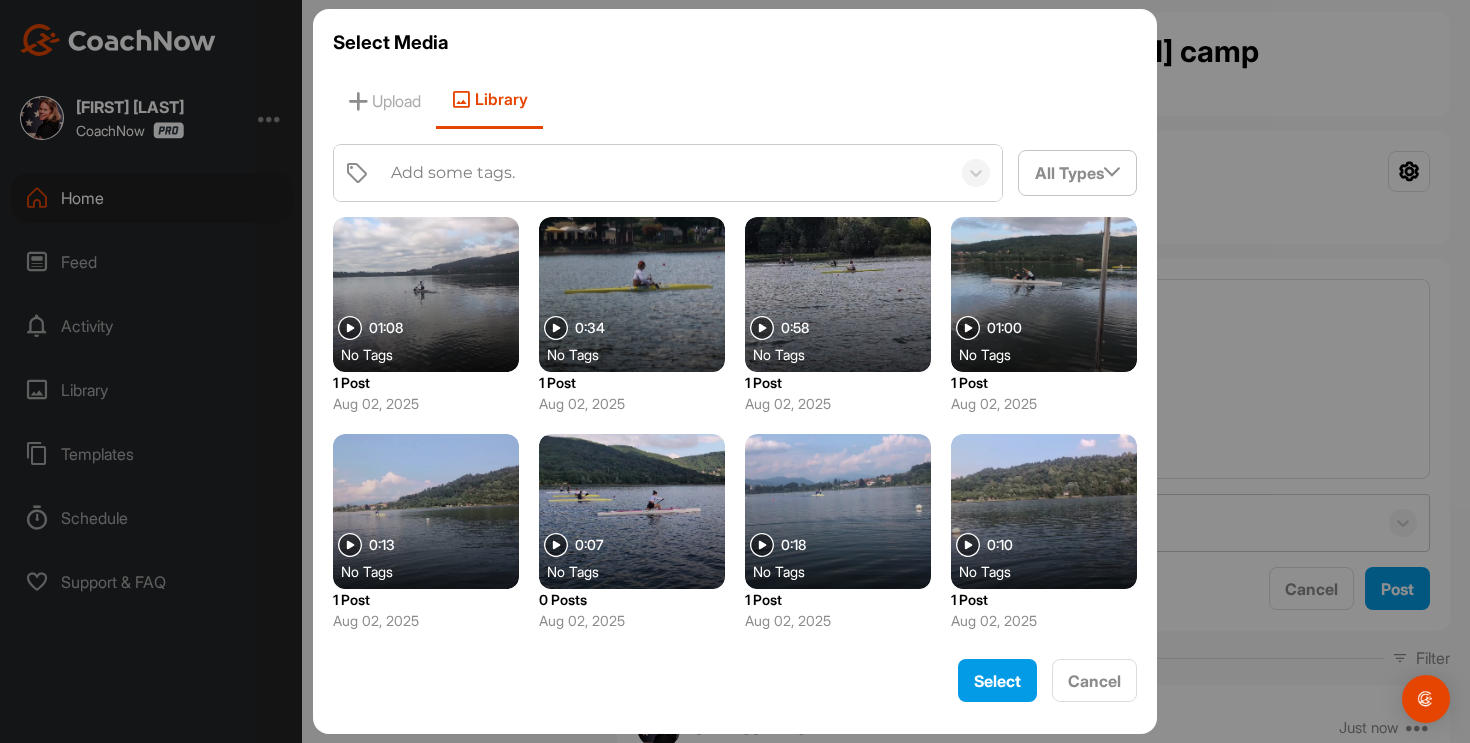 click at bounding box center (1044, 294) 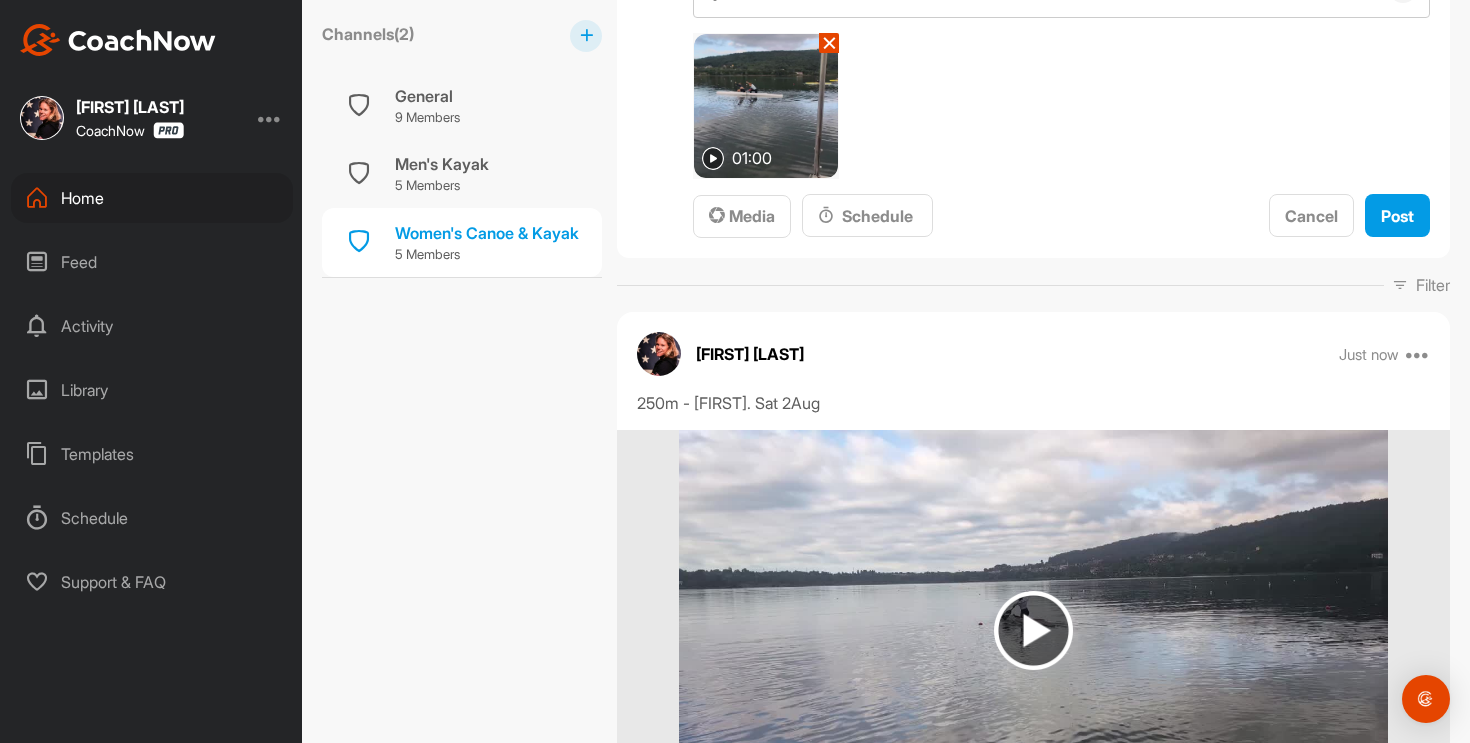 scroll, scrollTop: 568, scrollLeft: 0, axis: vertical 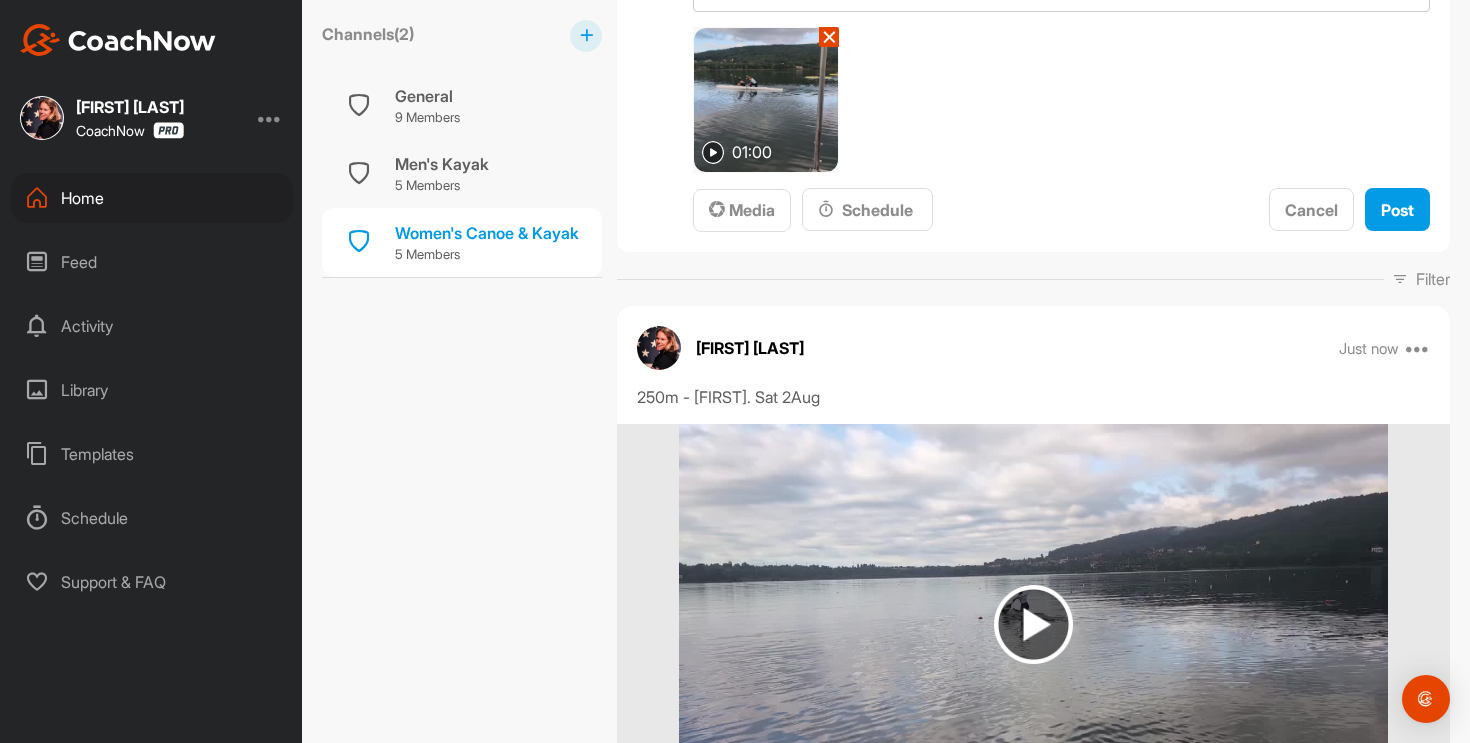 click on "✕" at bounding box center [829, 37] 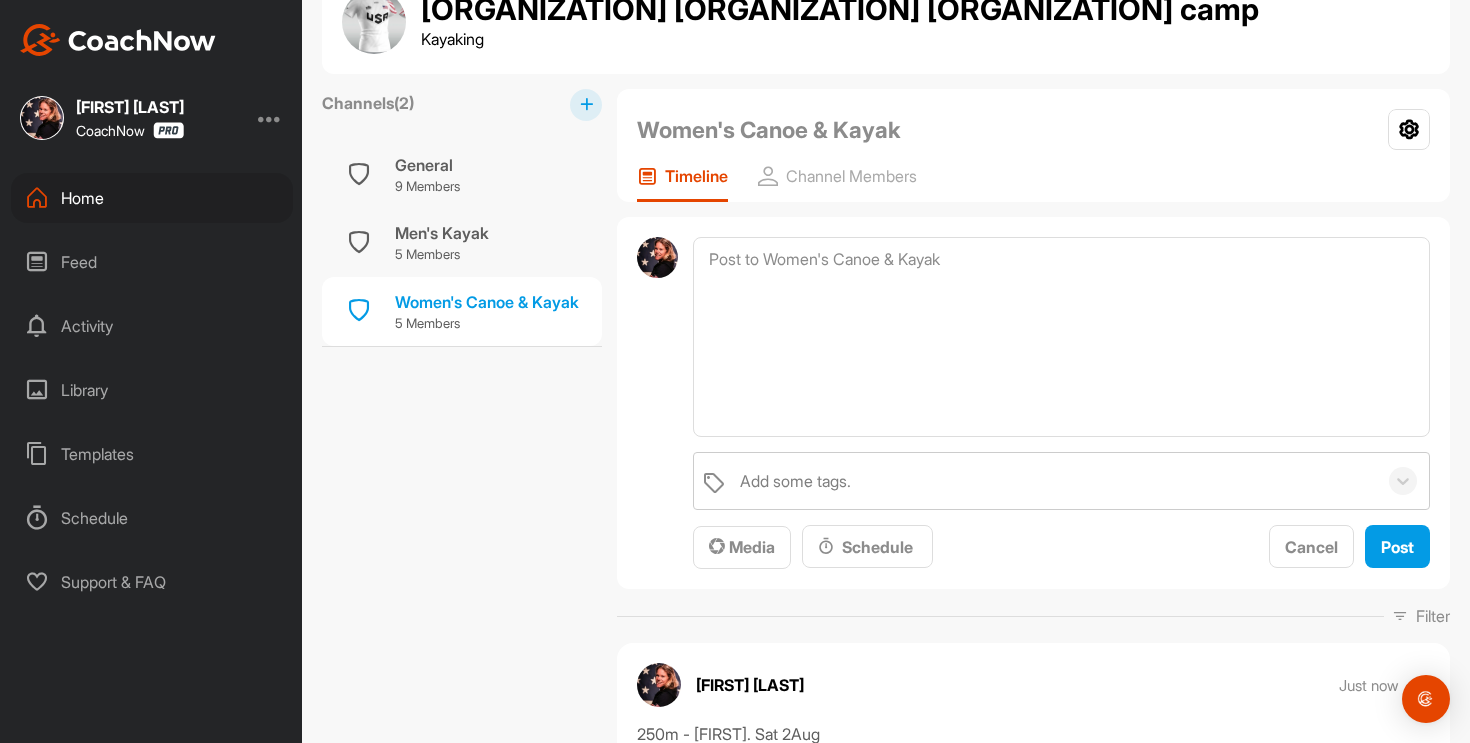 scroll, scrollTop: 0, scrollLeft: 0, axis: both 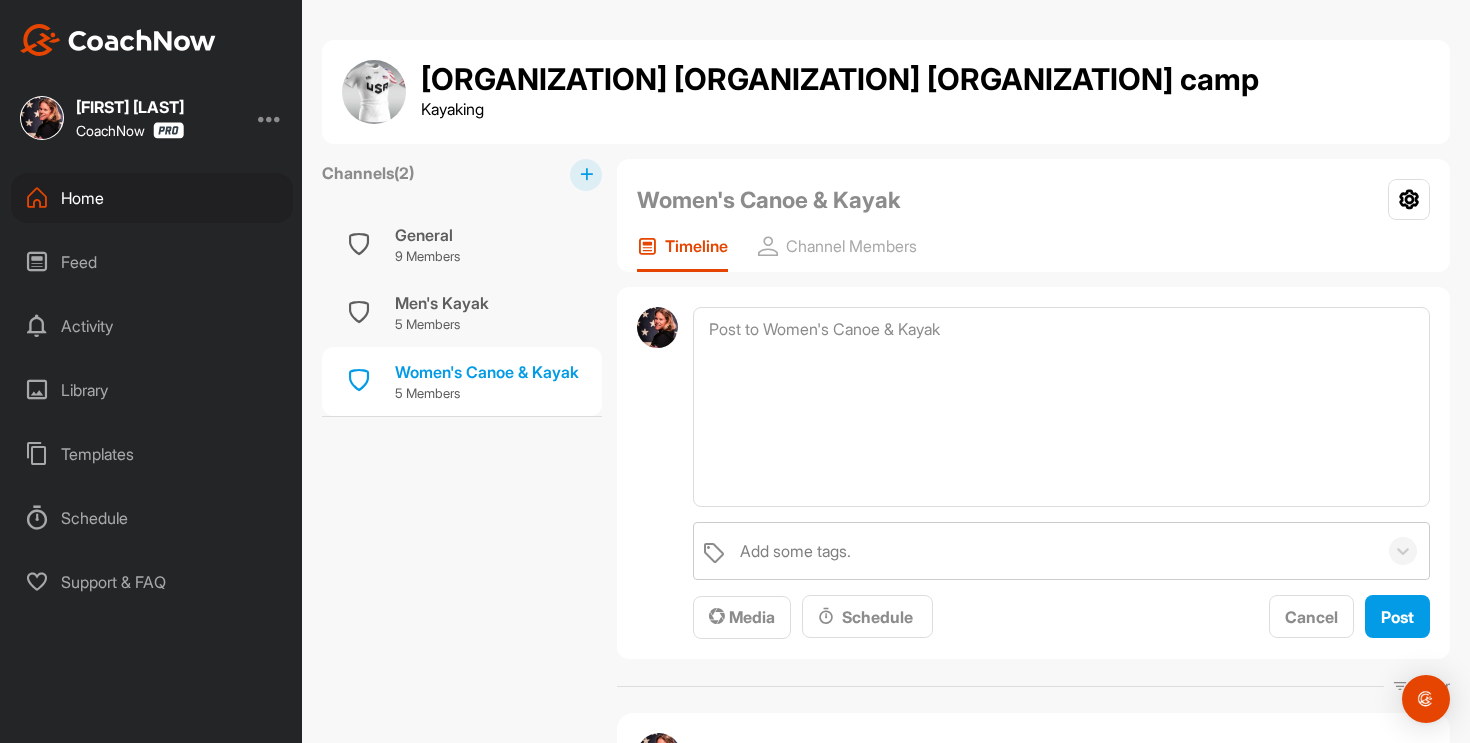 click on "Home" at bounding box center [152, 198] 